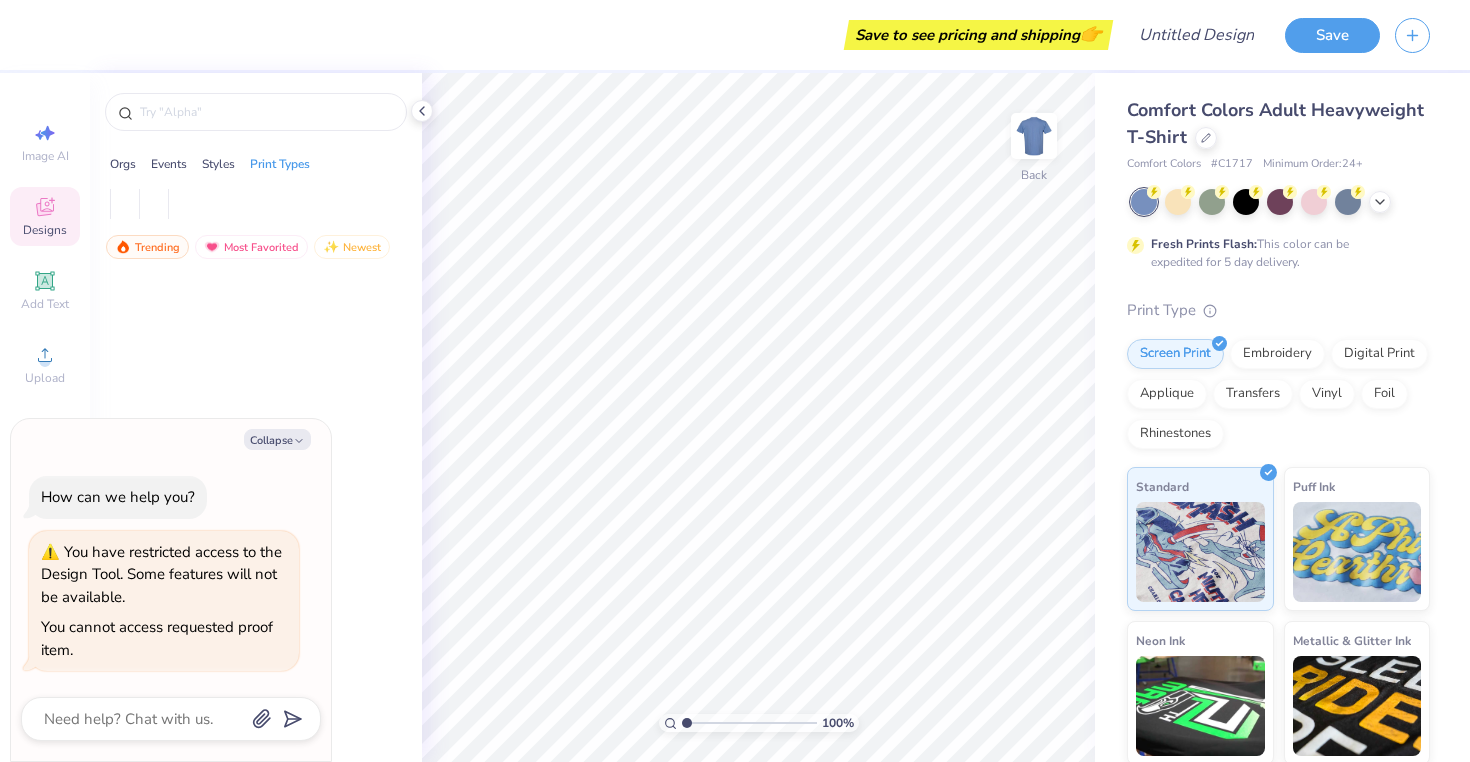 scroll, scrollTop: 0, scrollLeft: 0, axis: both 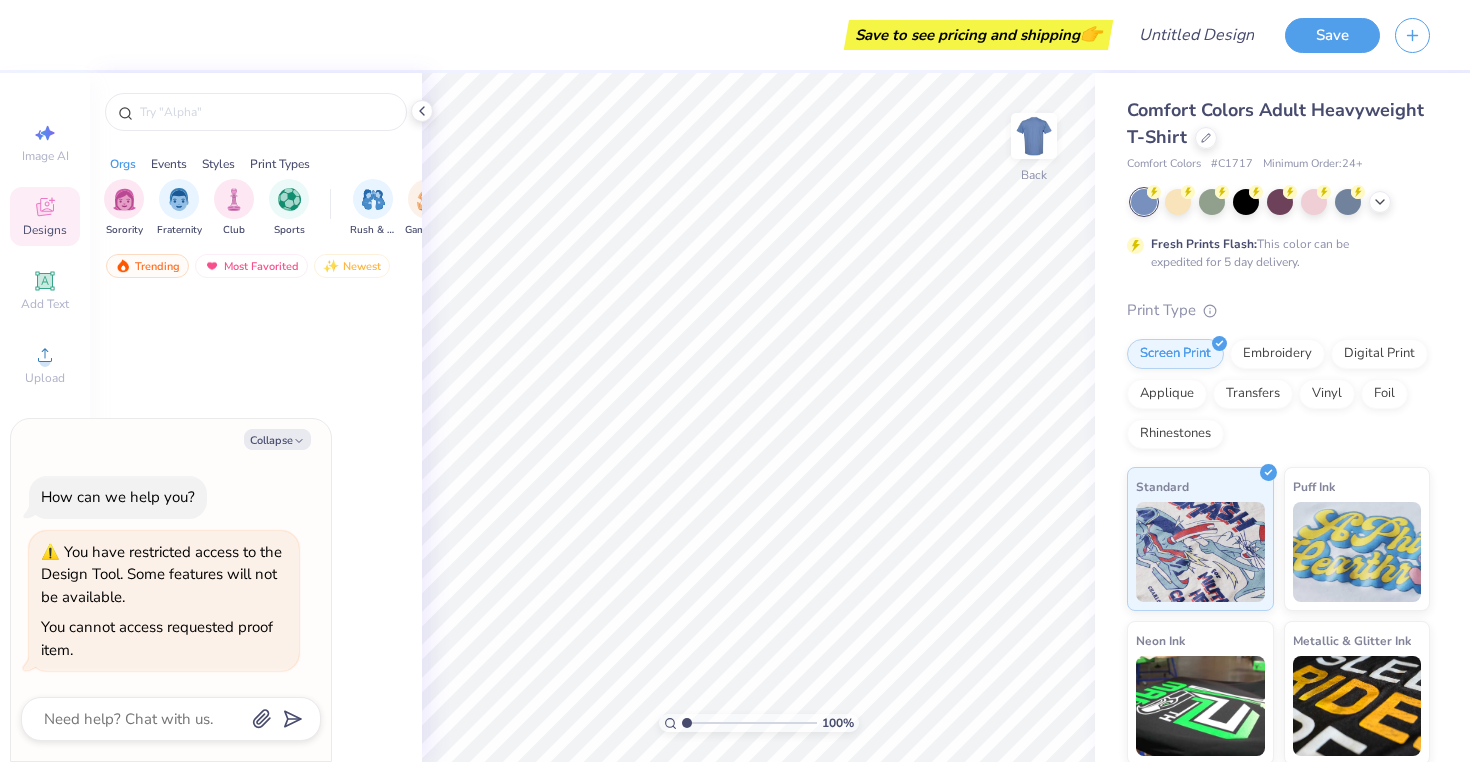 type on "x" 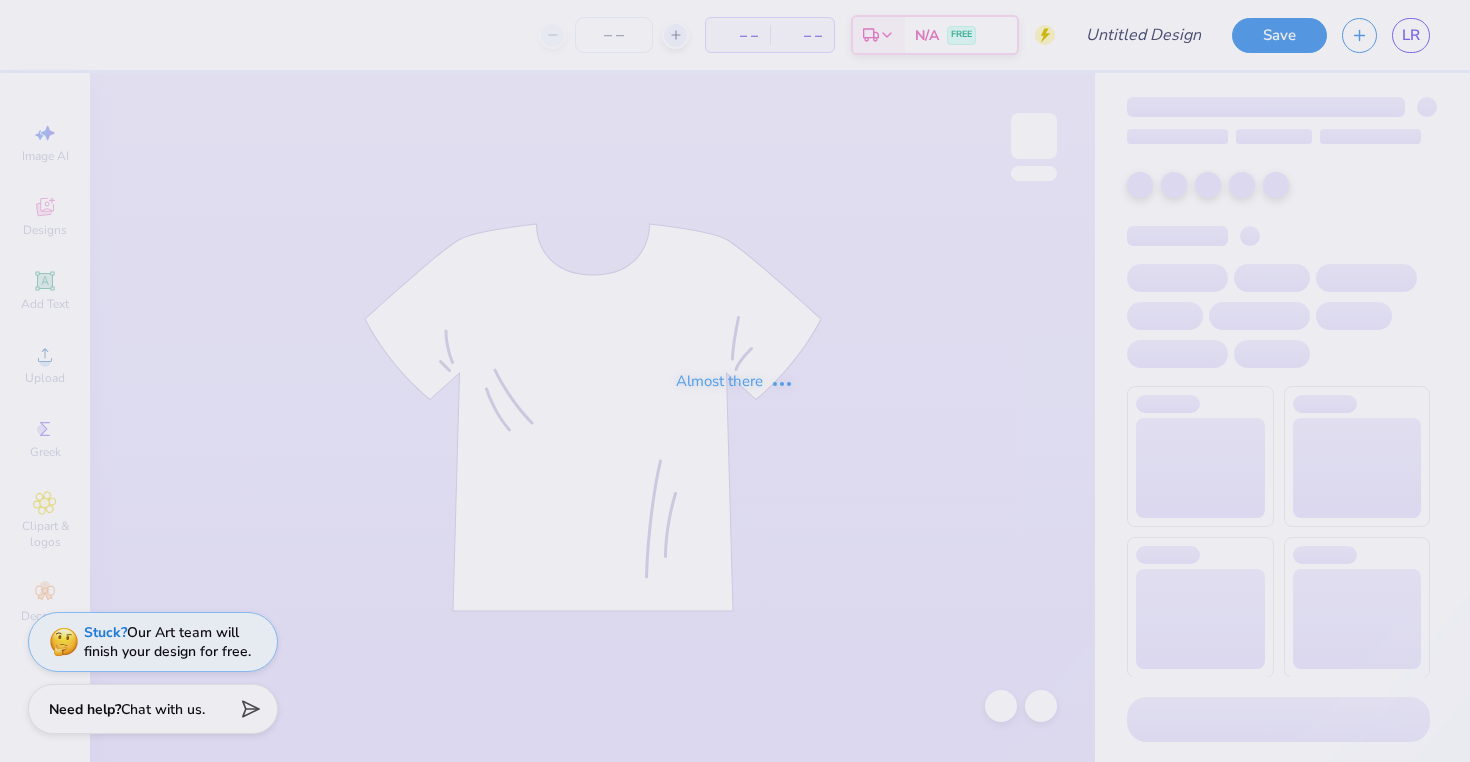 scroll, scrollTop: 0, scrollLeft: 0, axis: both 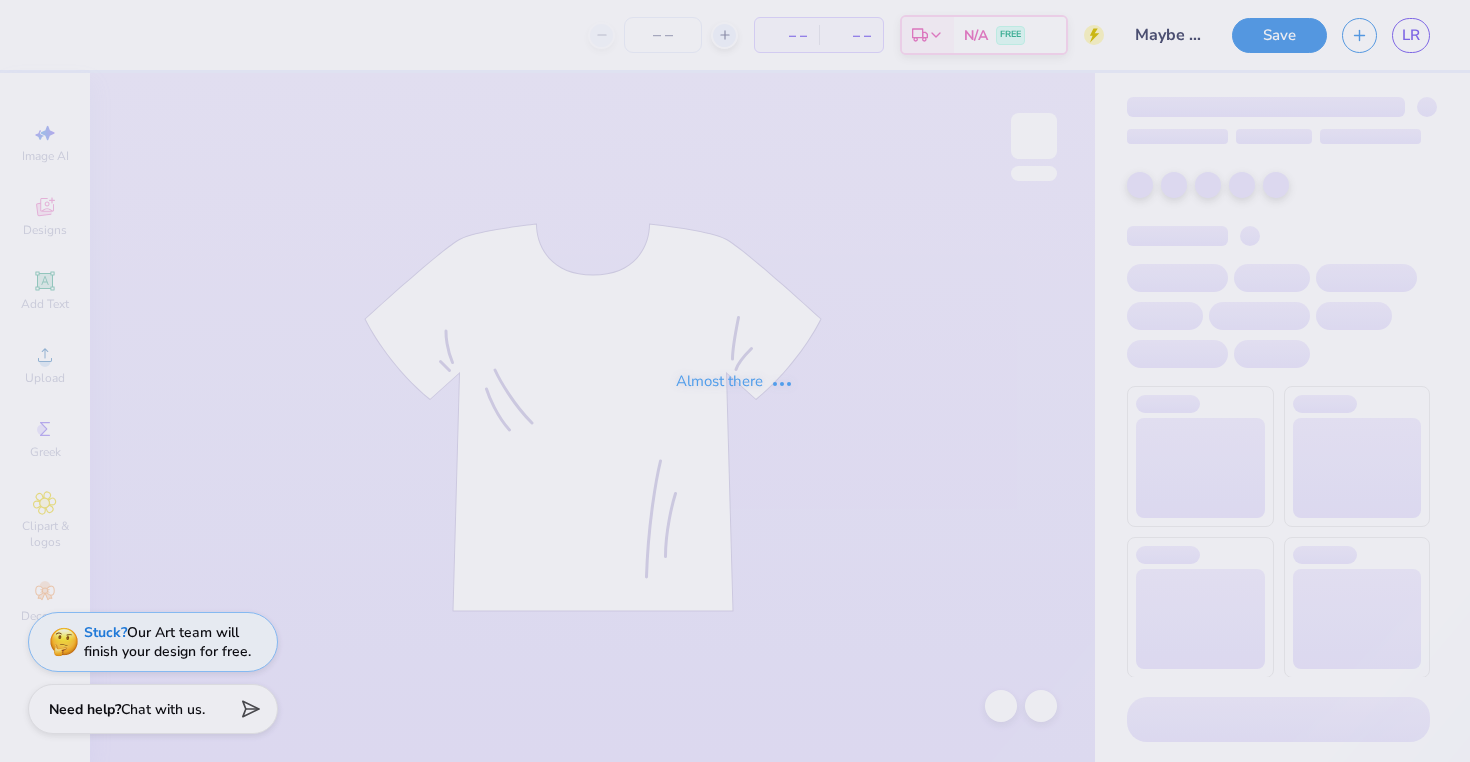 type on "50" 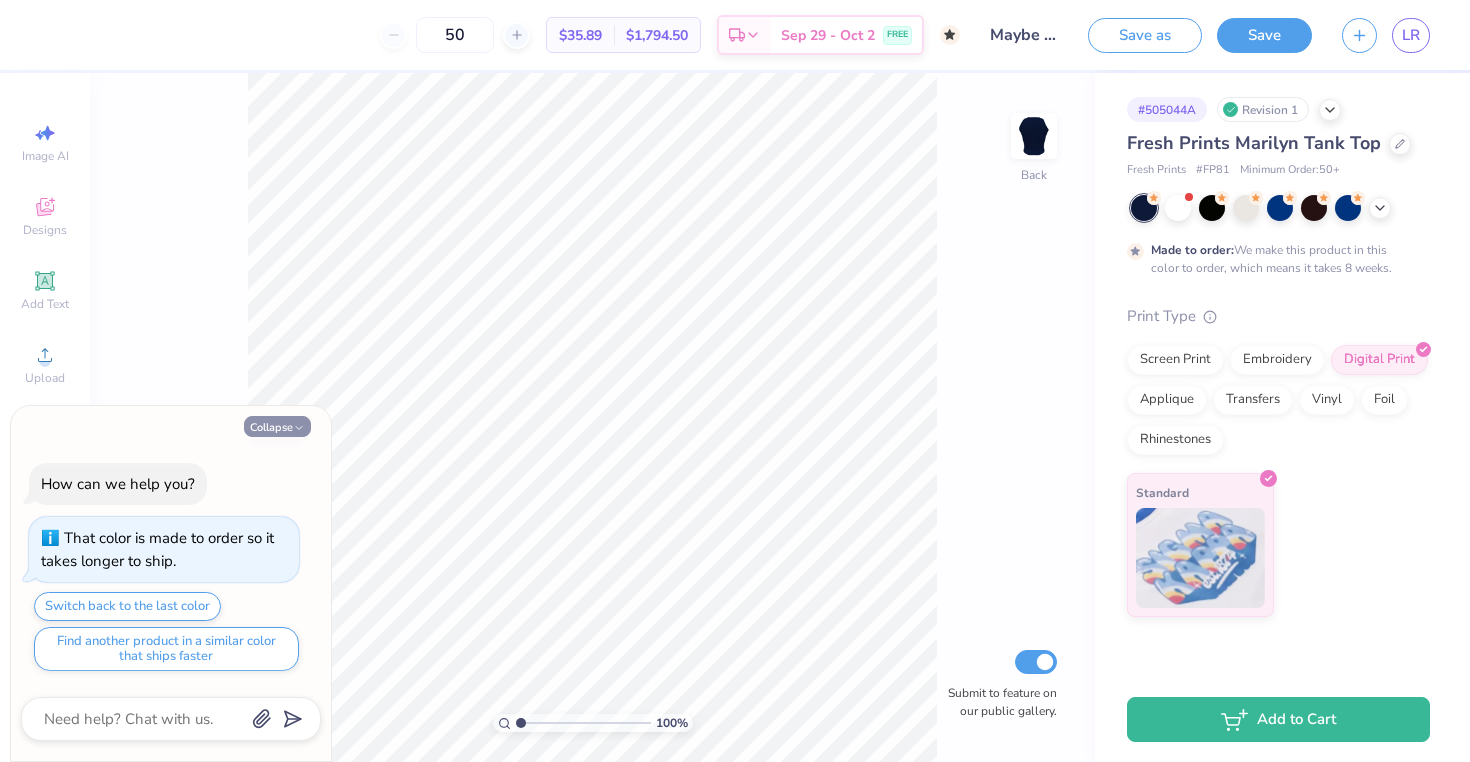 click 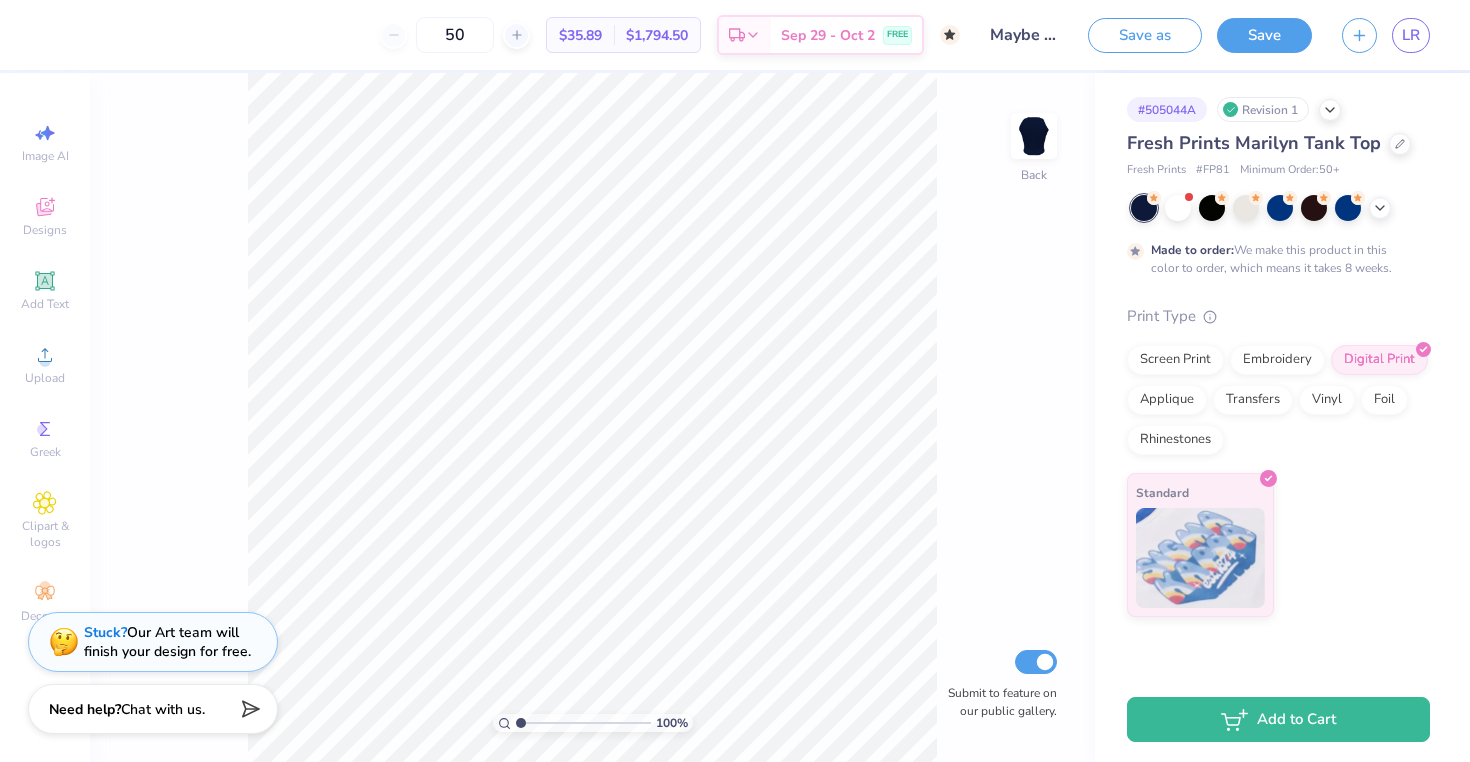 type on "1.04" 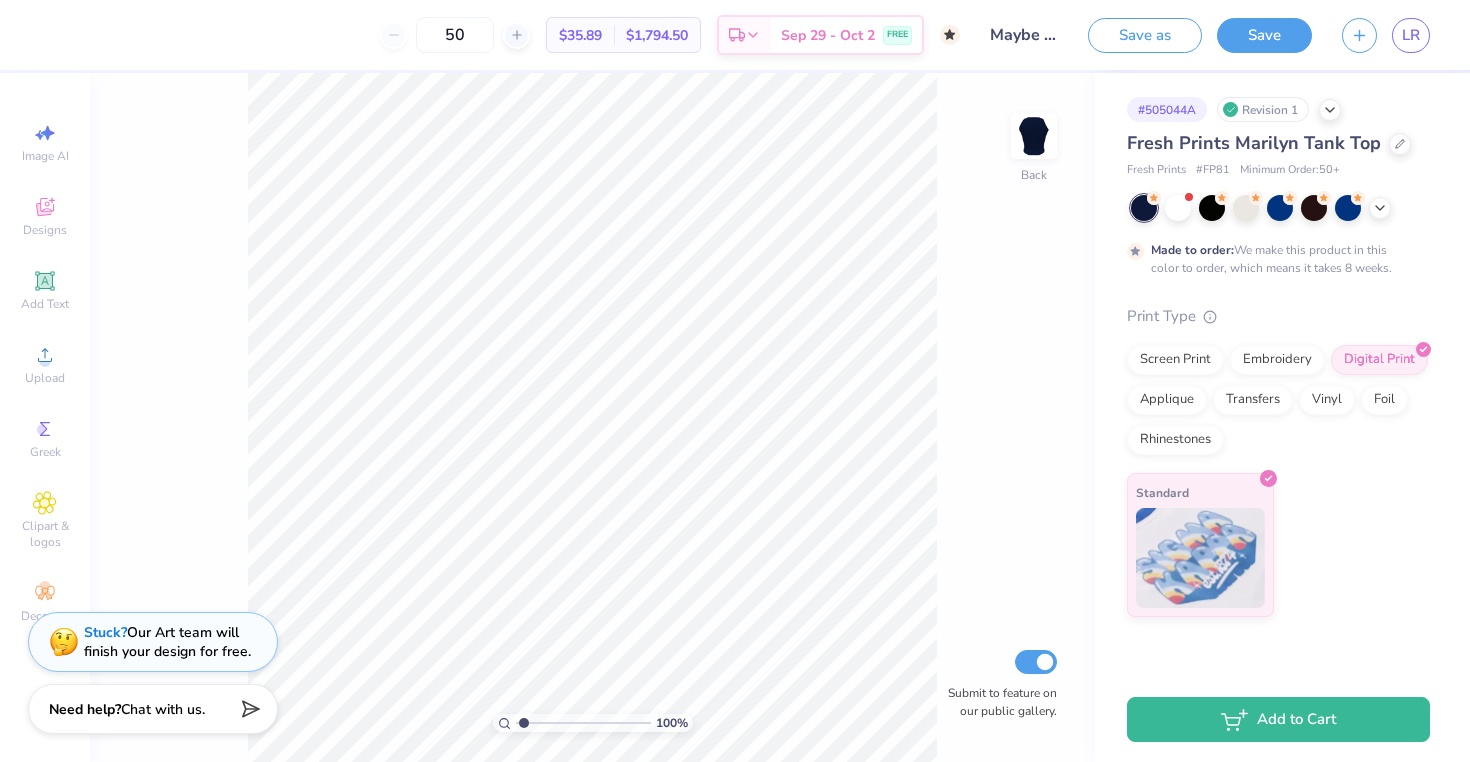 type on "x" 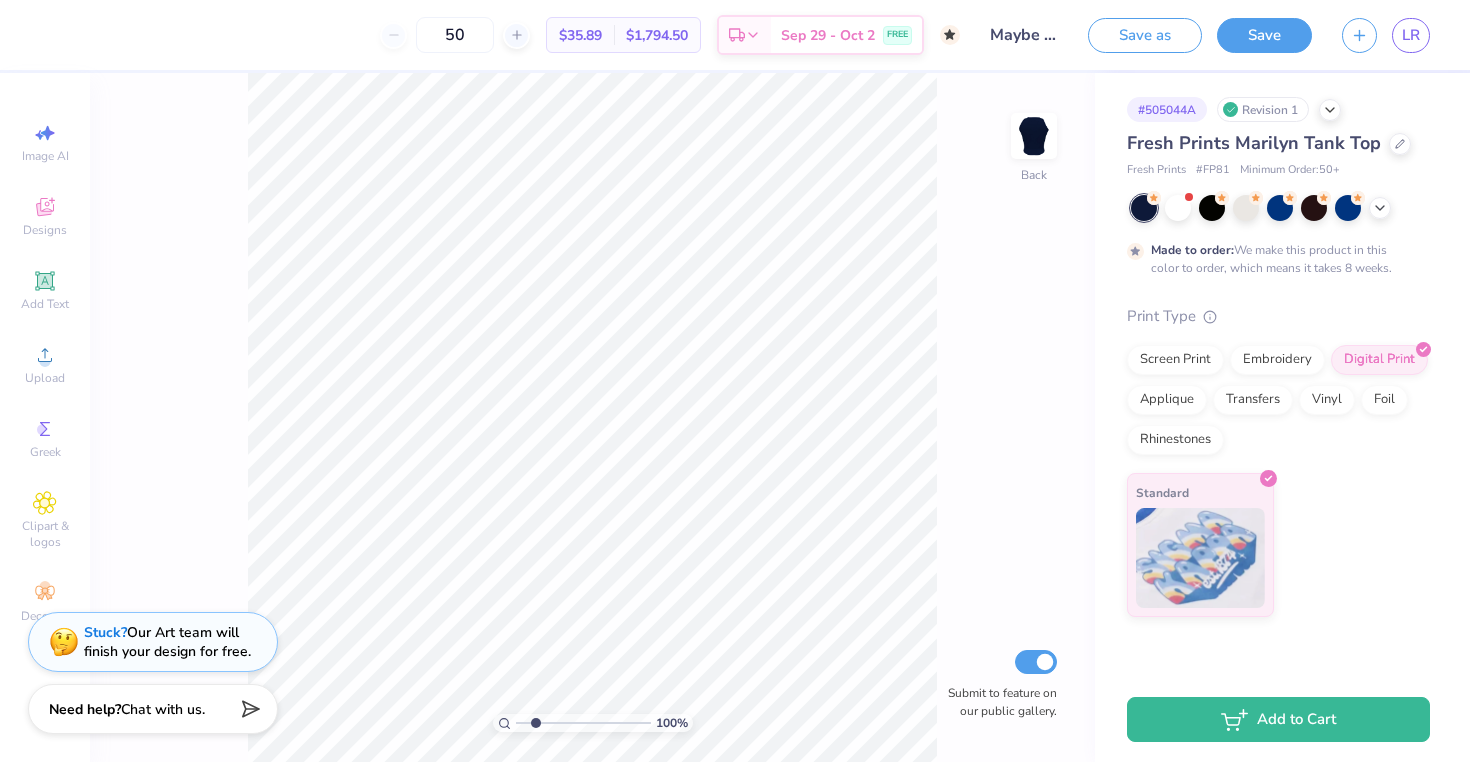 type on "x" 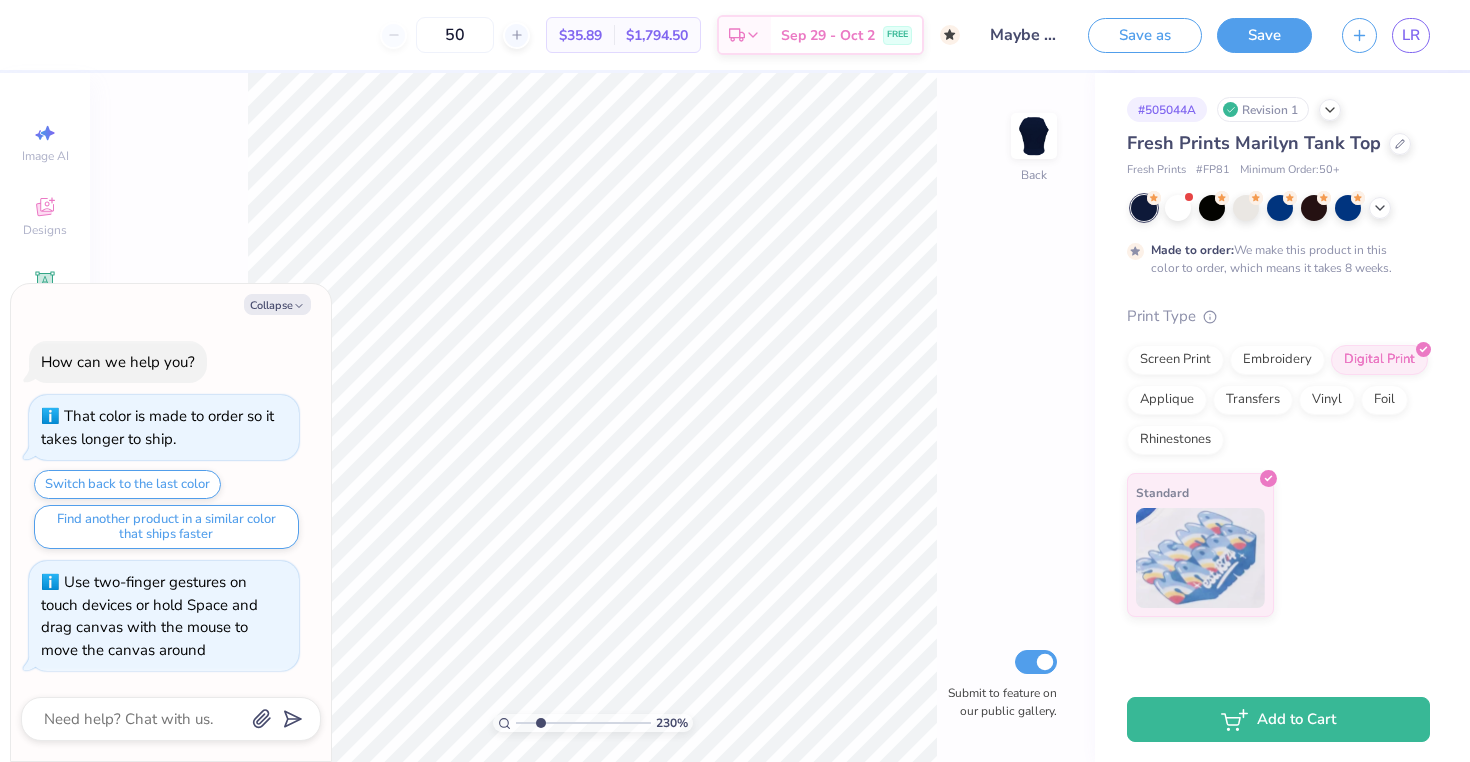 type on "2.45" 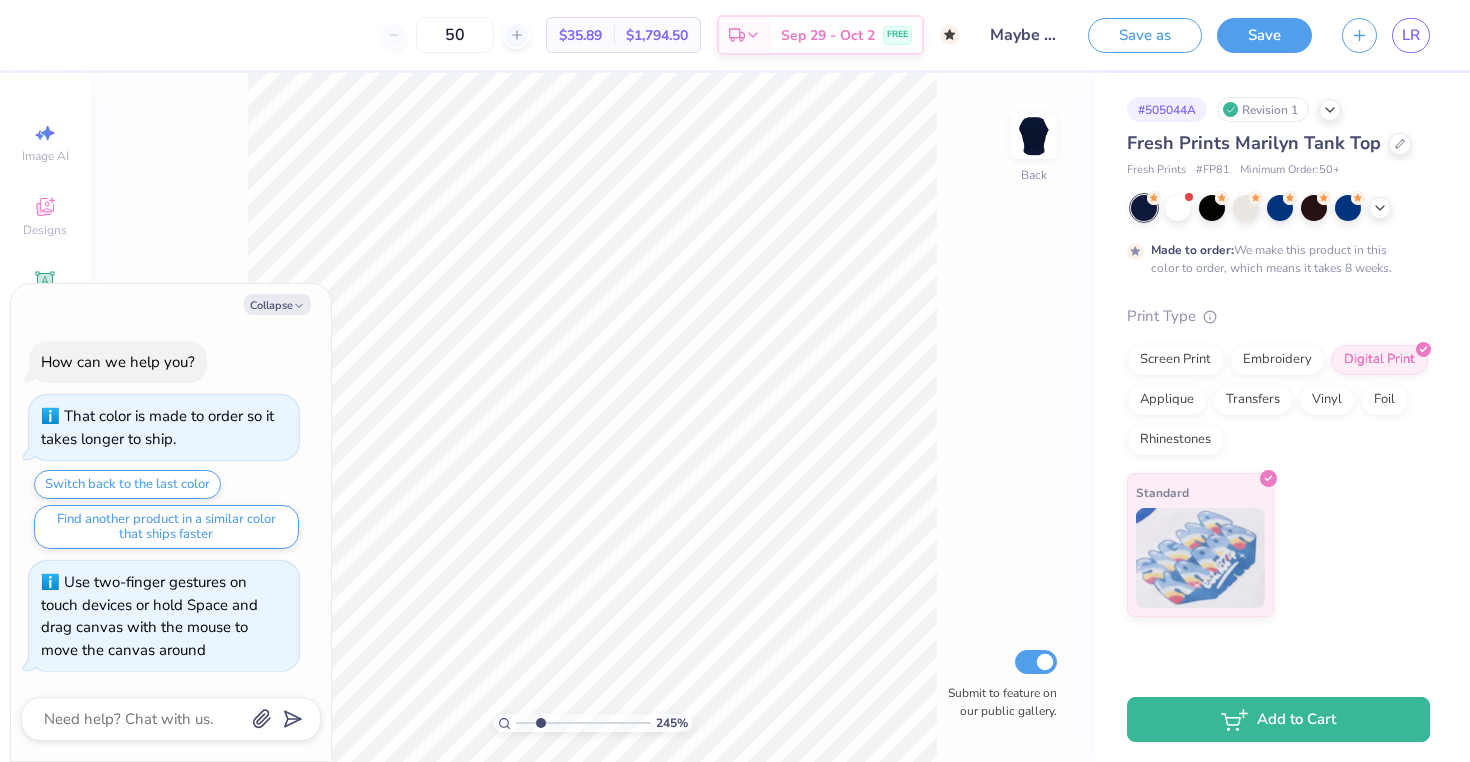 drag, startPoint x: 519, startPoint y: 717, endPoint x: 540, endPoint y: 717, distance: 21 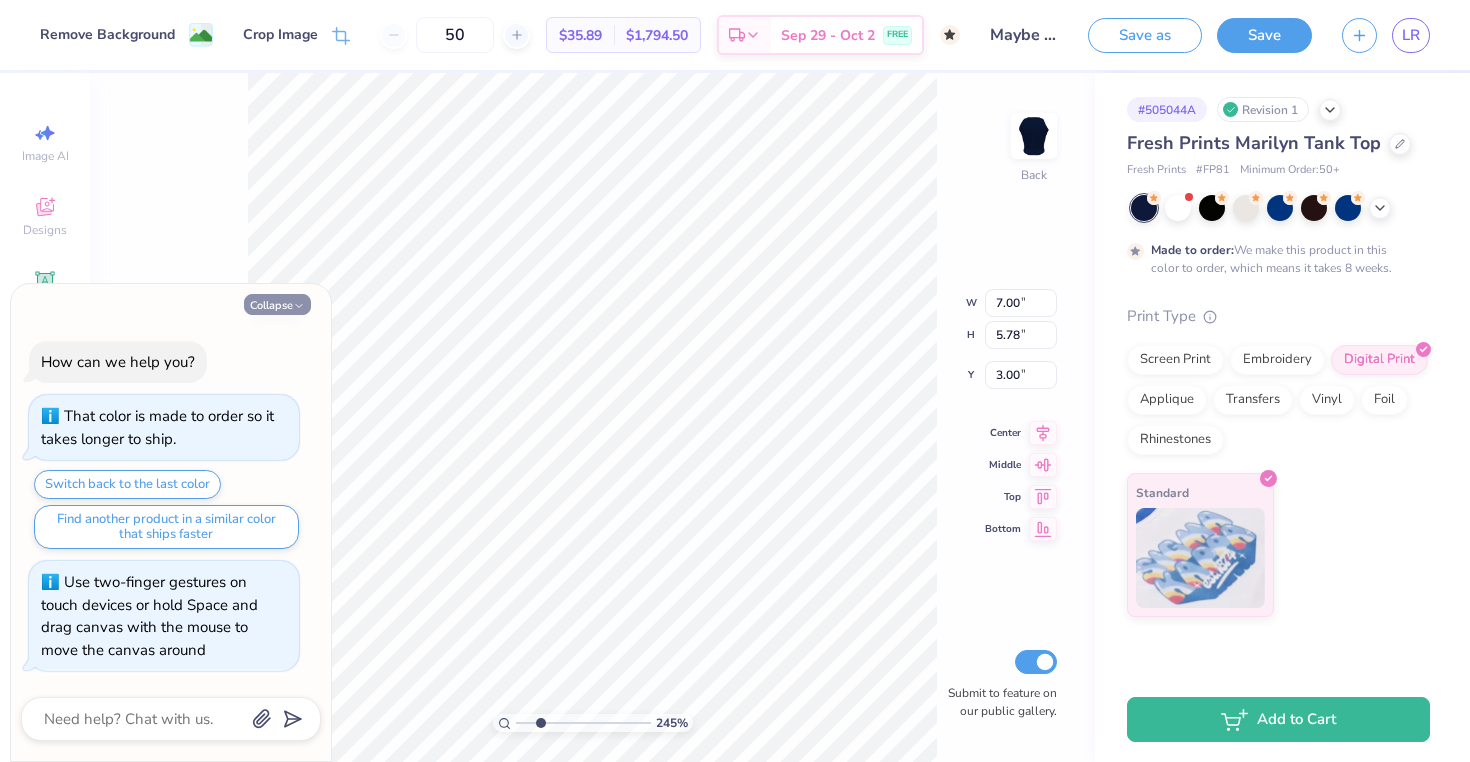 click on "Collapse" at bounding box center (277, 304) 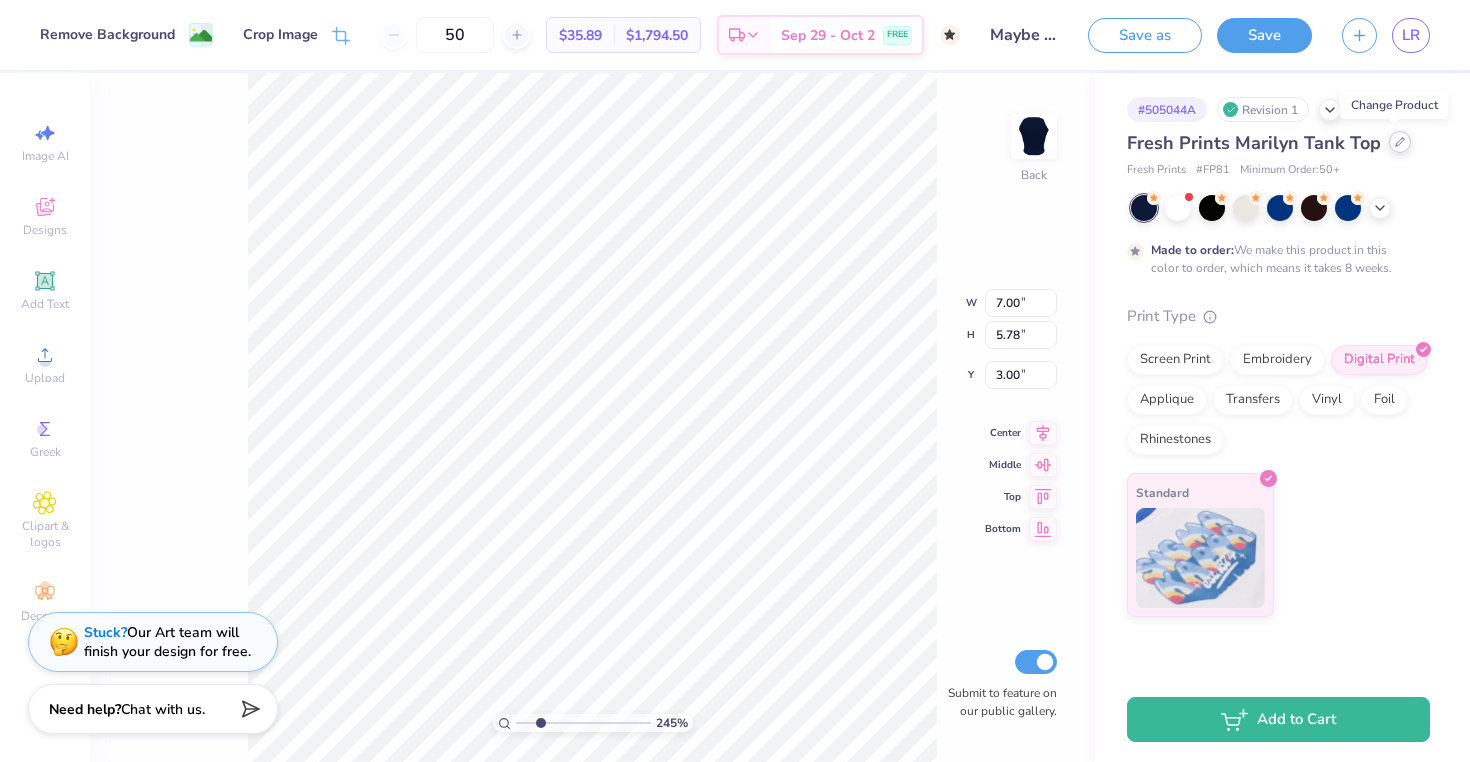click 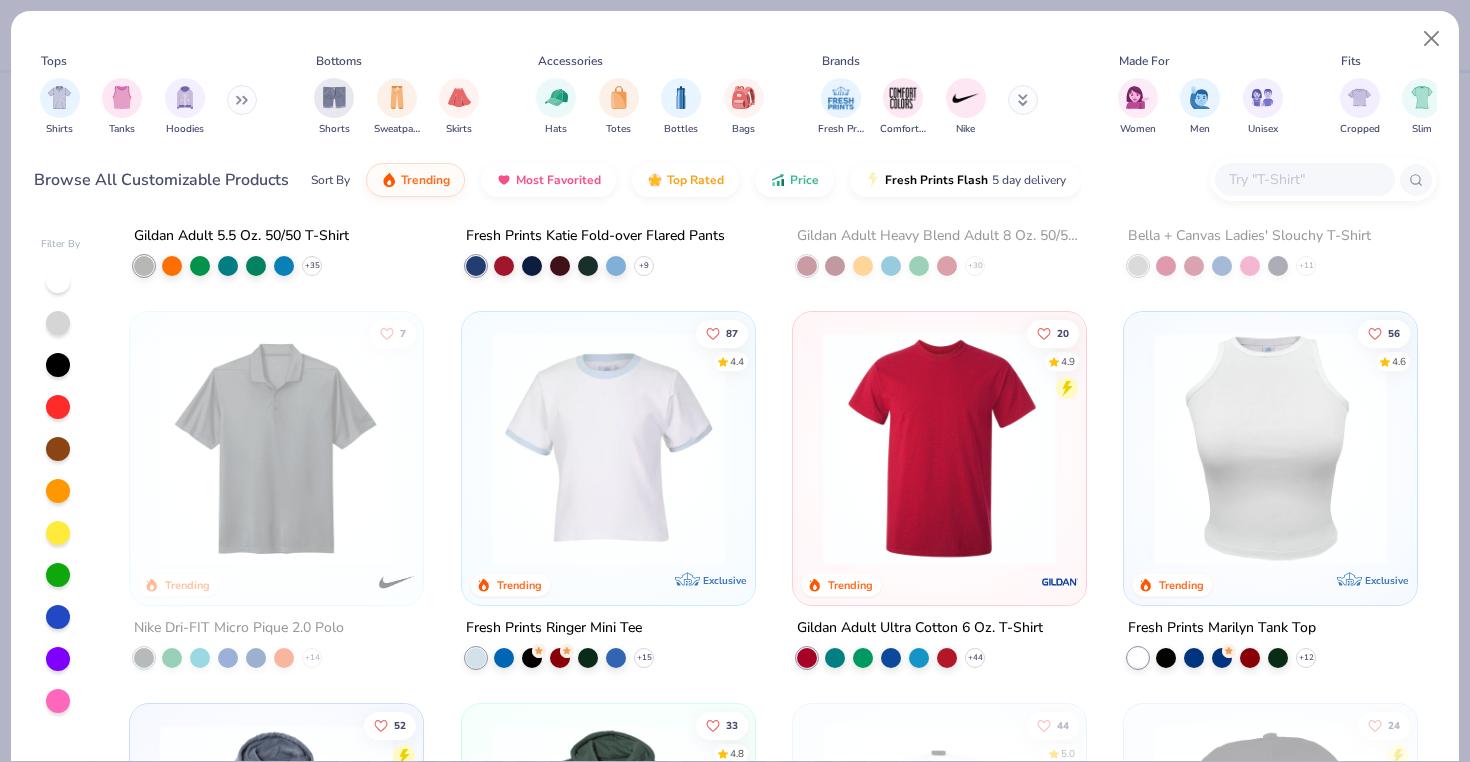 scroll, scrollTop: 4235, scrollLeft: 0, axis: vertical 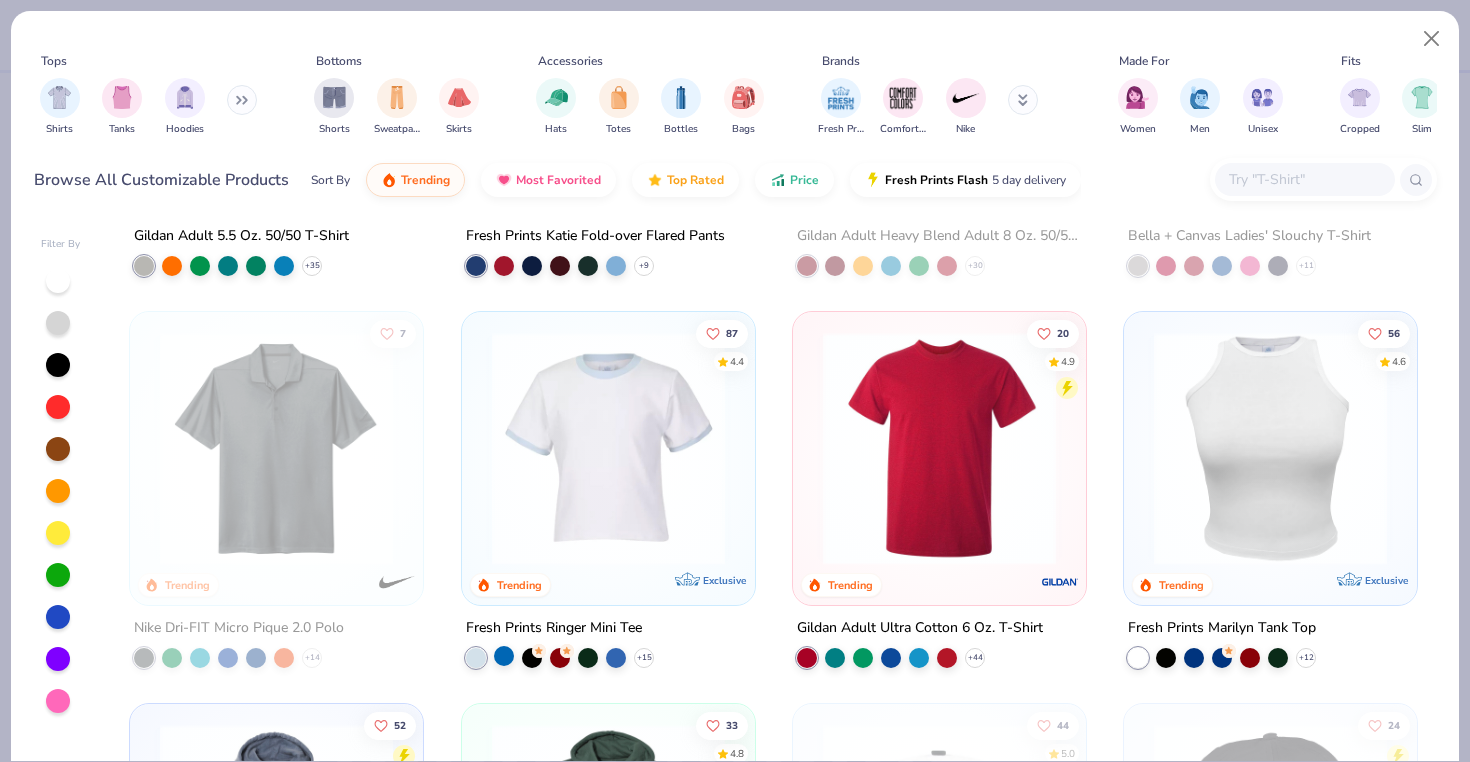 click at bounding box center [504, 656] 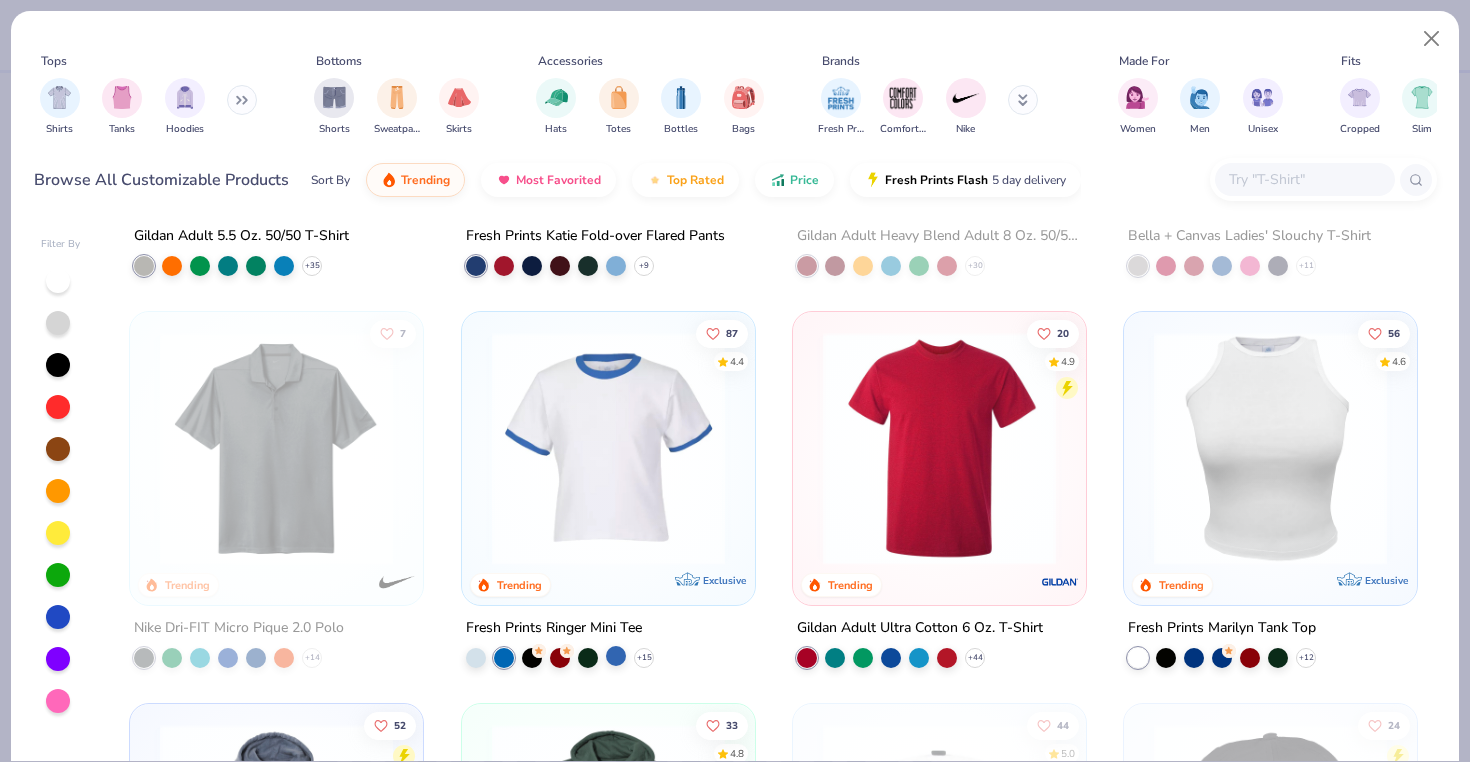click at bounding box center (616, 656) 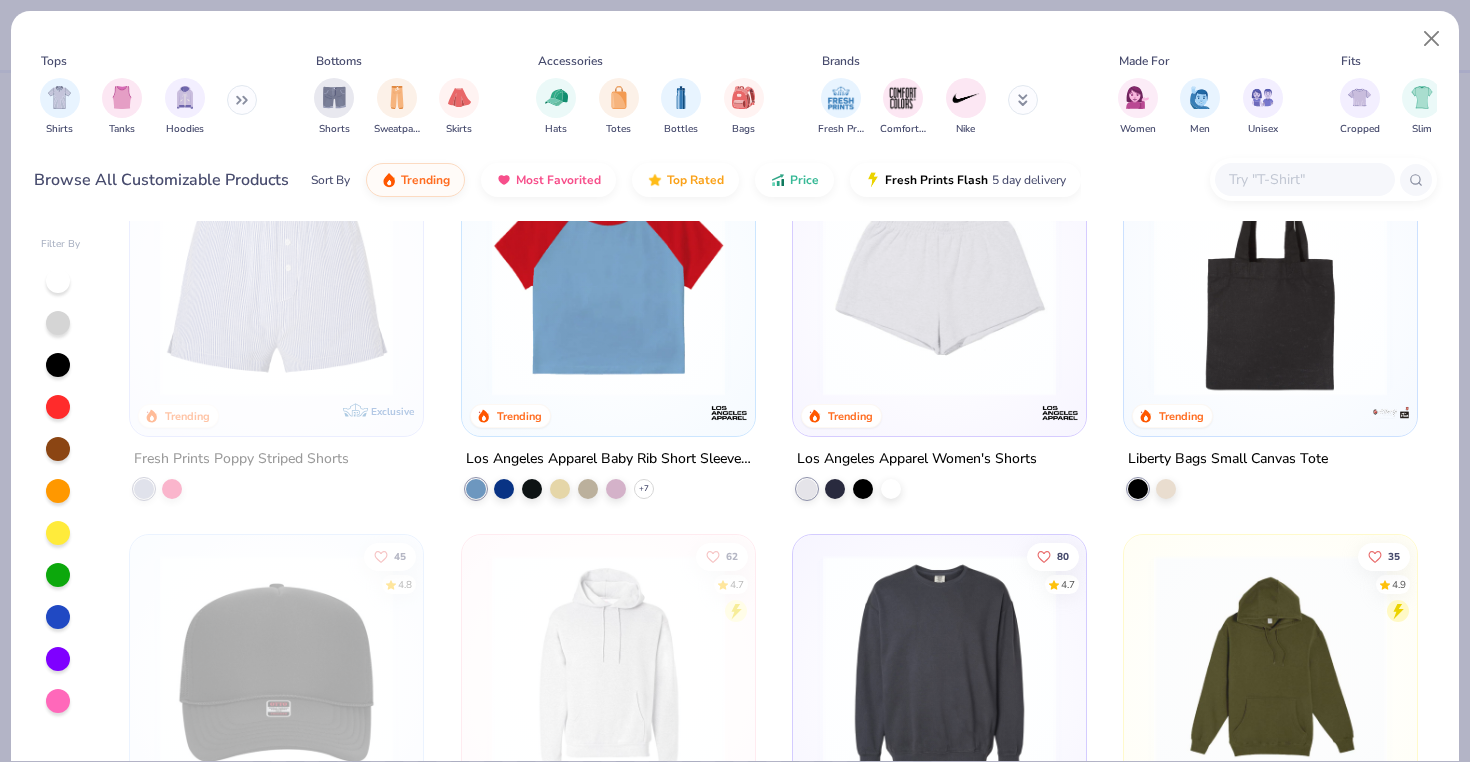 scroll, scrollTop: 5579, scrollLeft: 0, axis: vertical 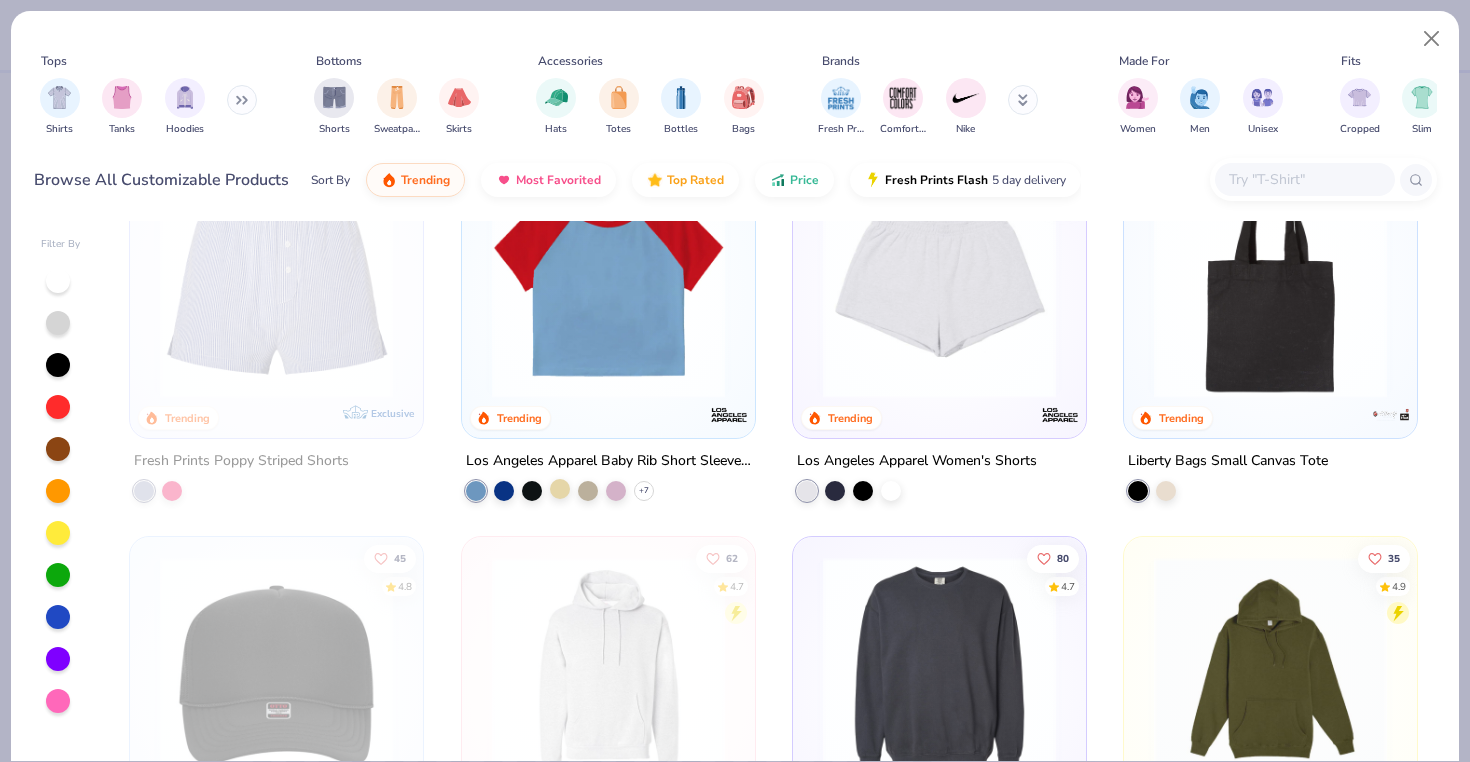 click at bounding box center [560, 489] 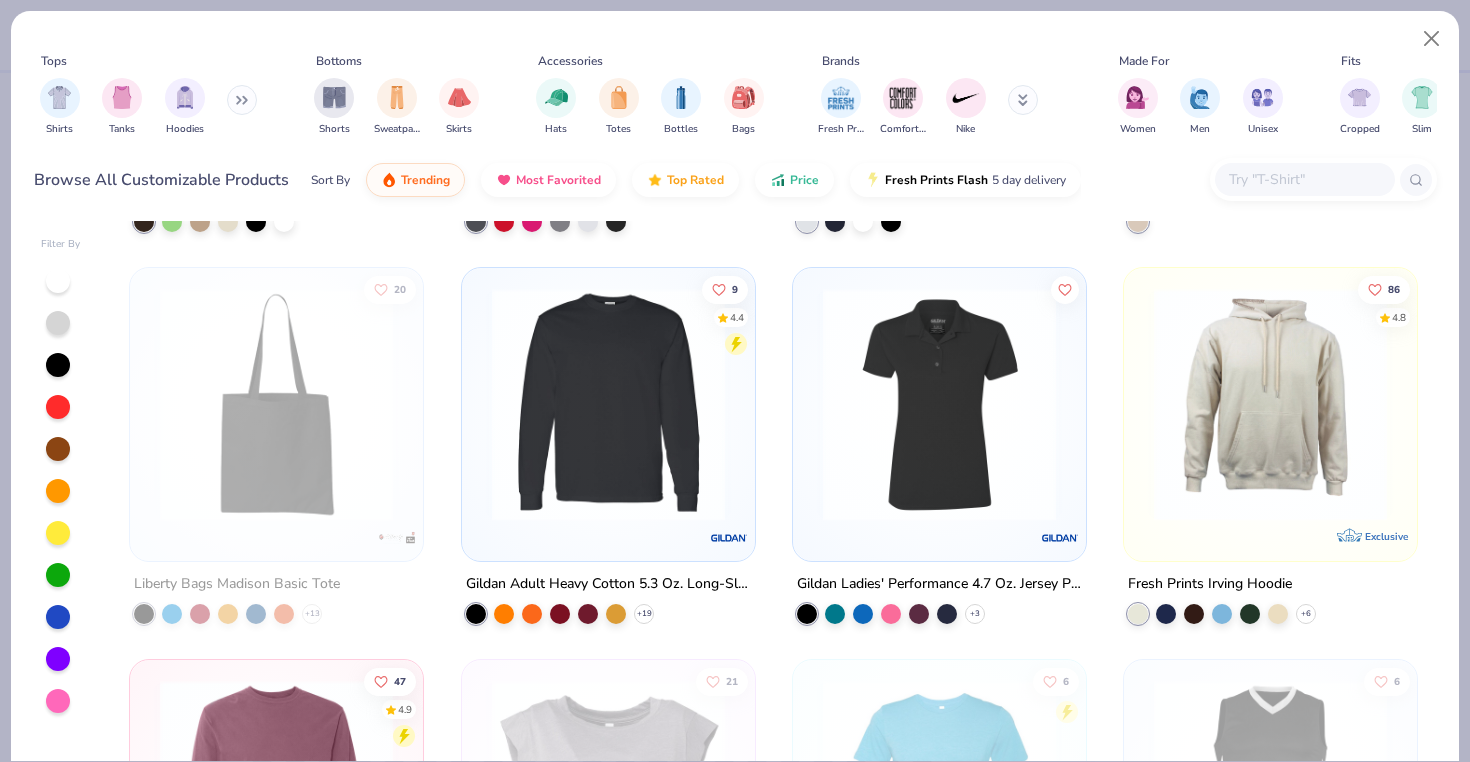 scroll, scrollTop: 14069, scrollLeft: 0, axis: vertical 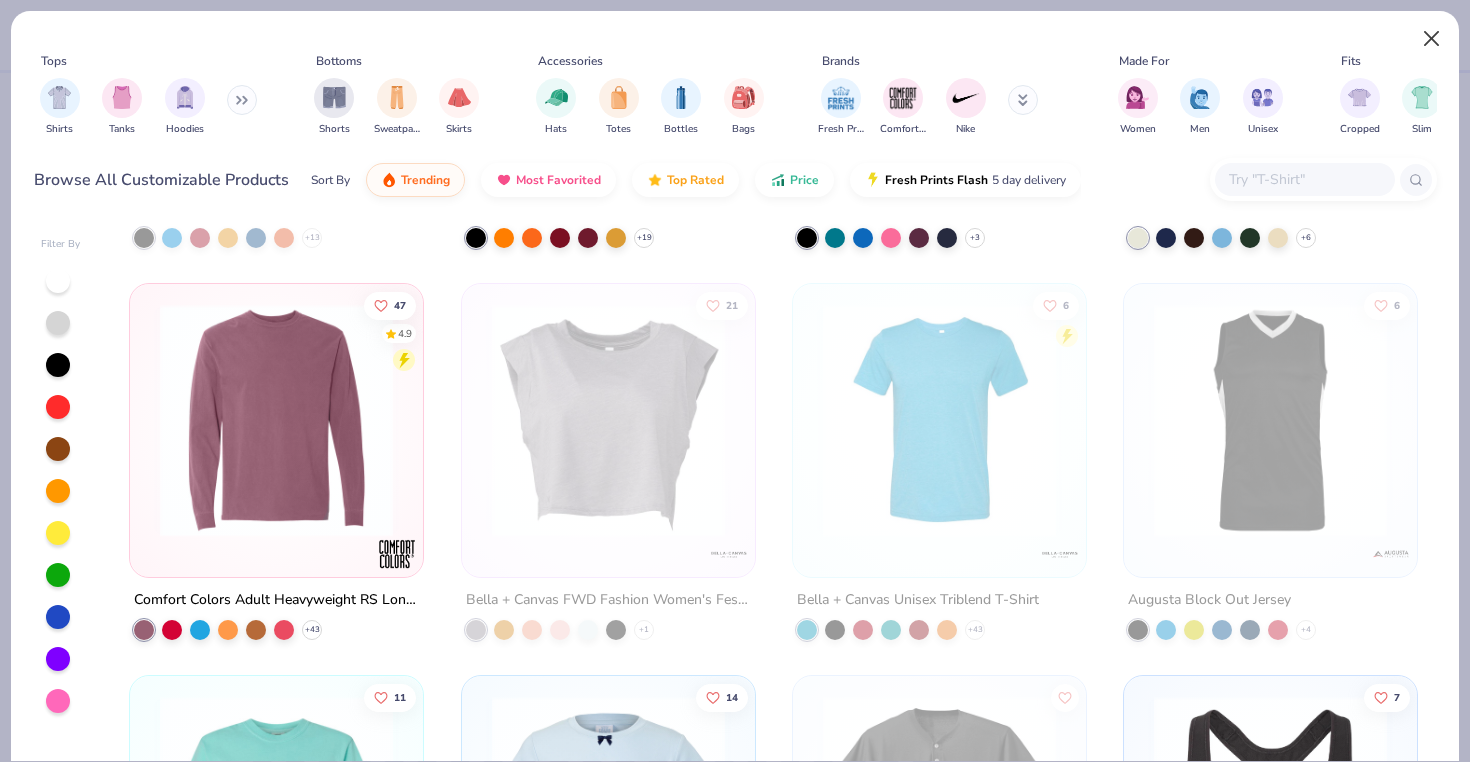 click at bounding box center (1432, 39) 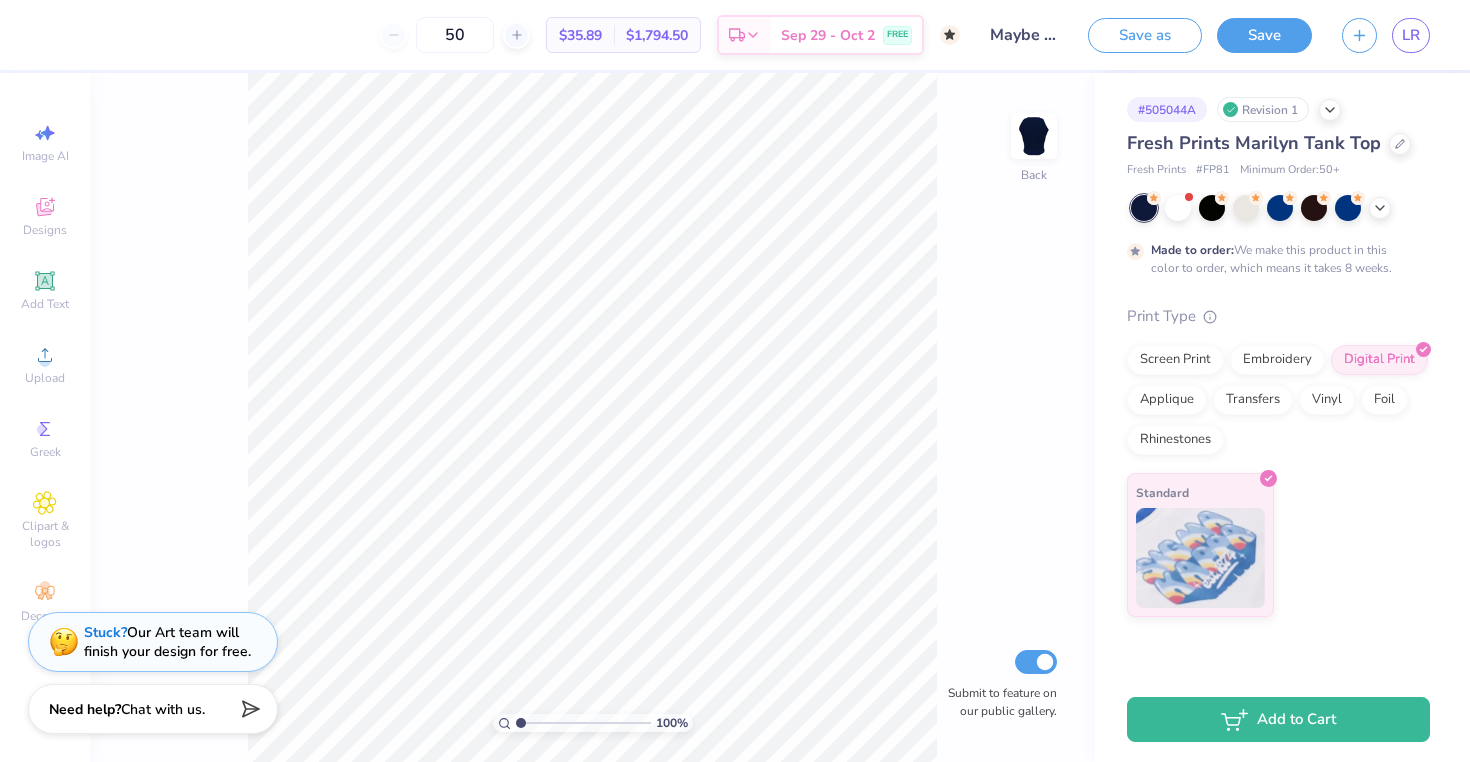 drag, startPoint x: 540, startPoint y: 724, endPoint x: 506, endPoint y: 722, distance: 34.058773 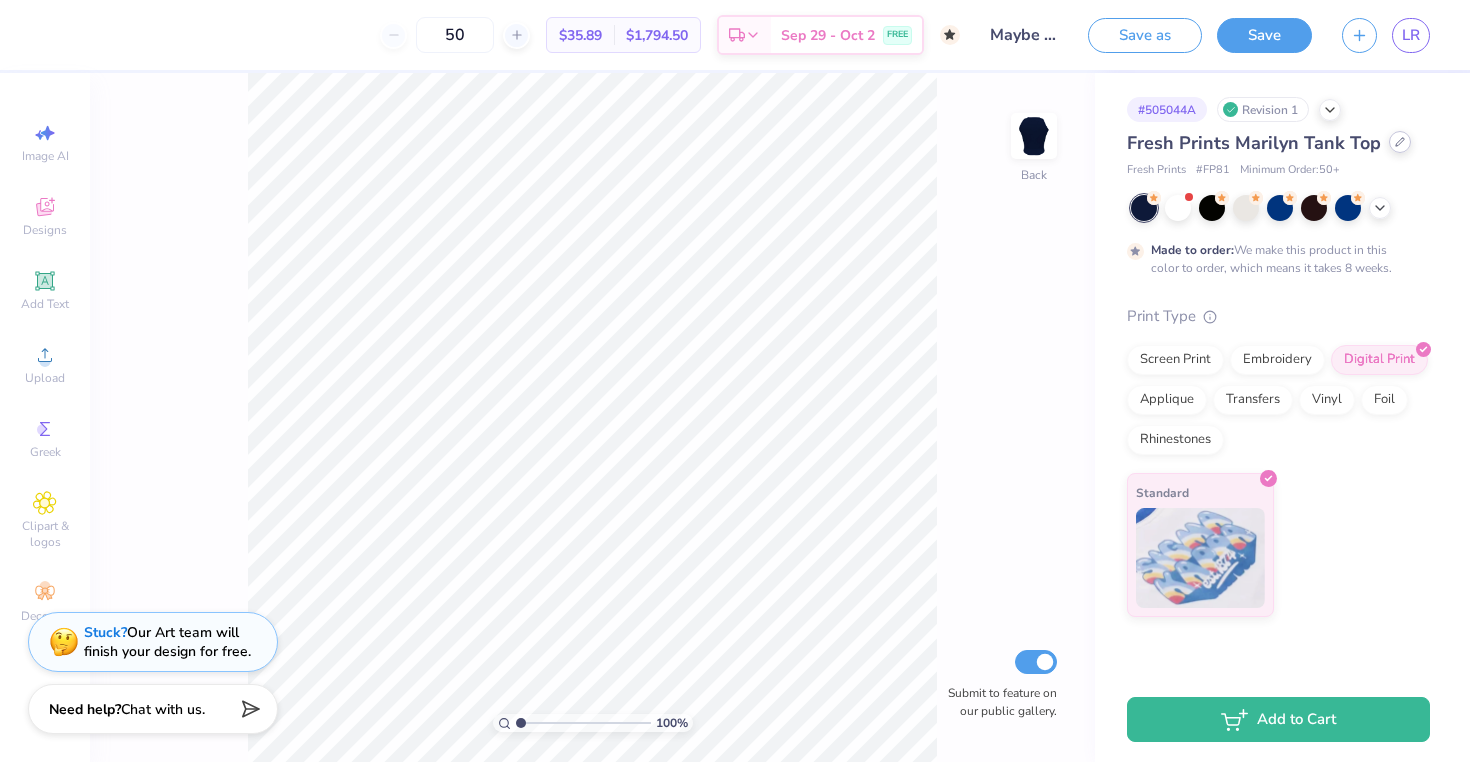 click 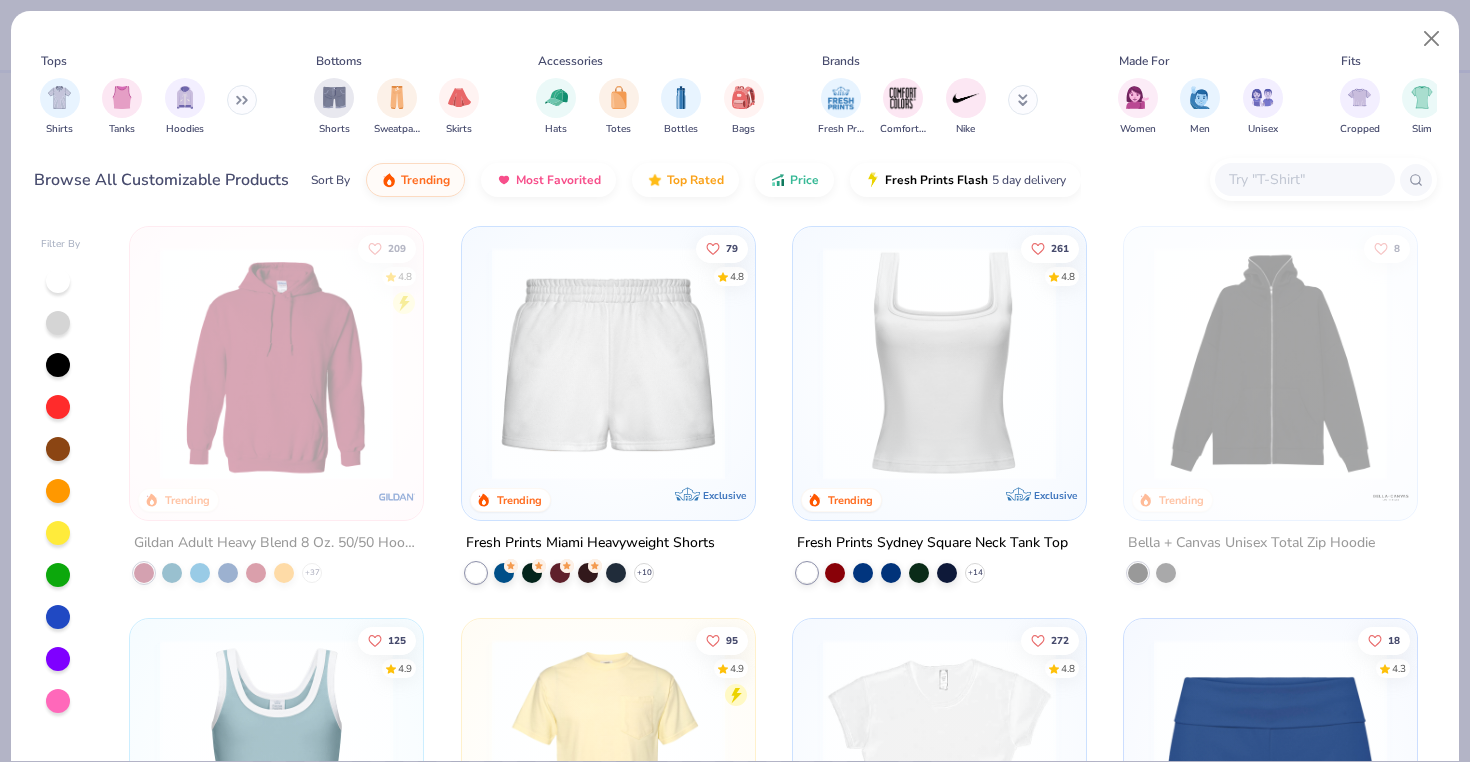 scroll, scrollTop: 791, scrollLeft: 0, axis: vertical 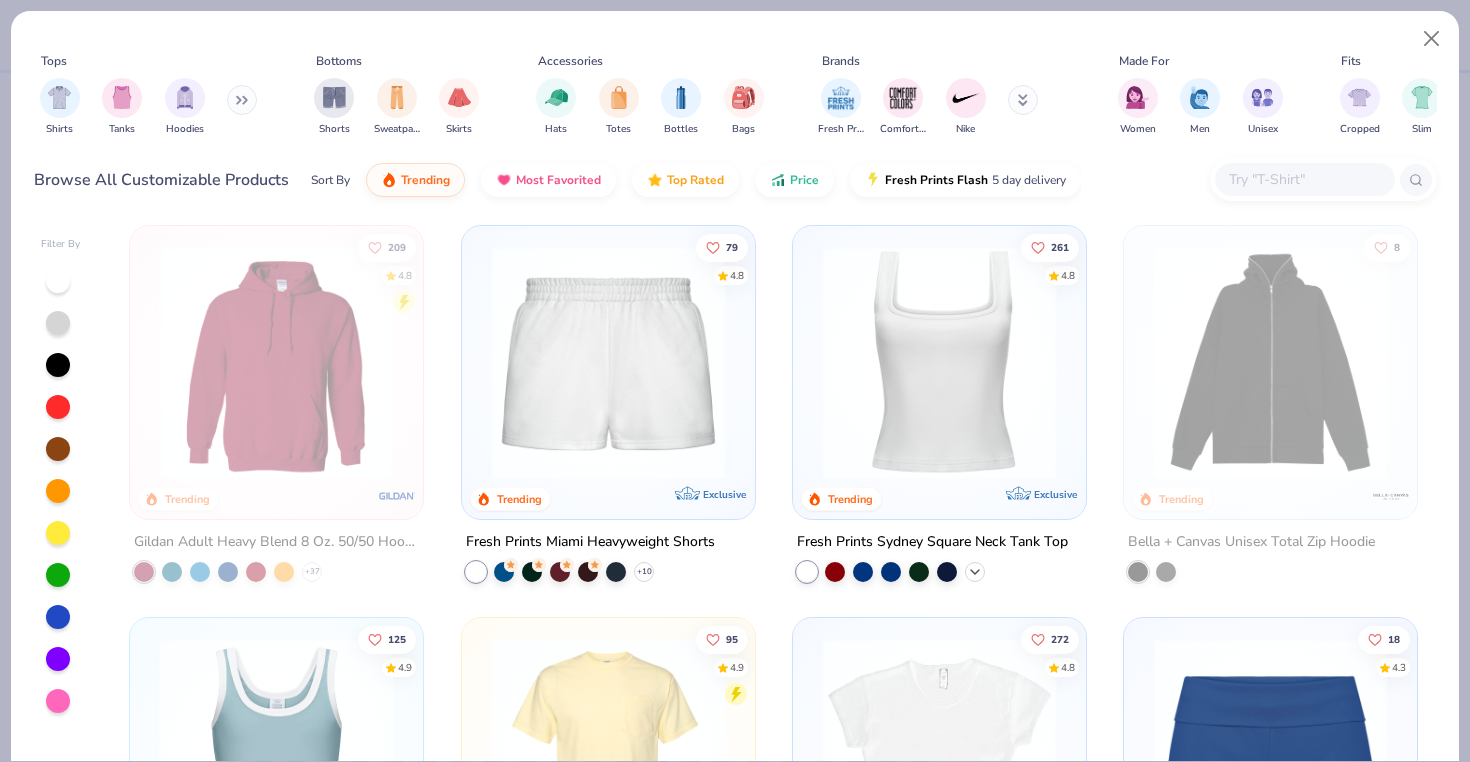 click 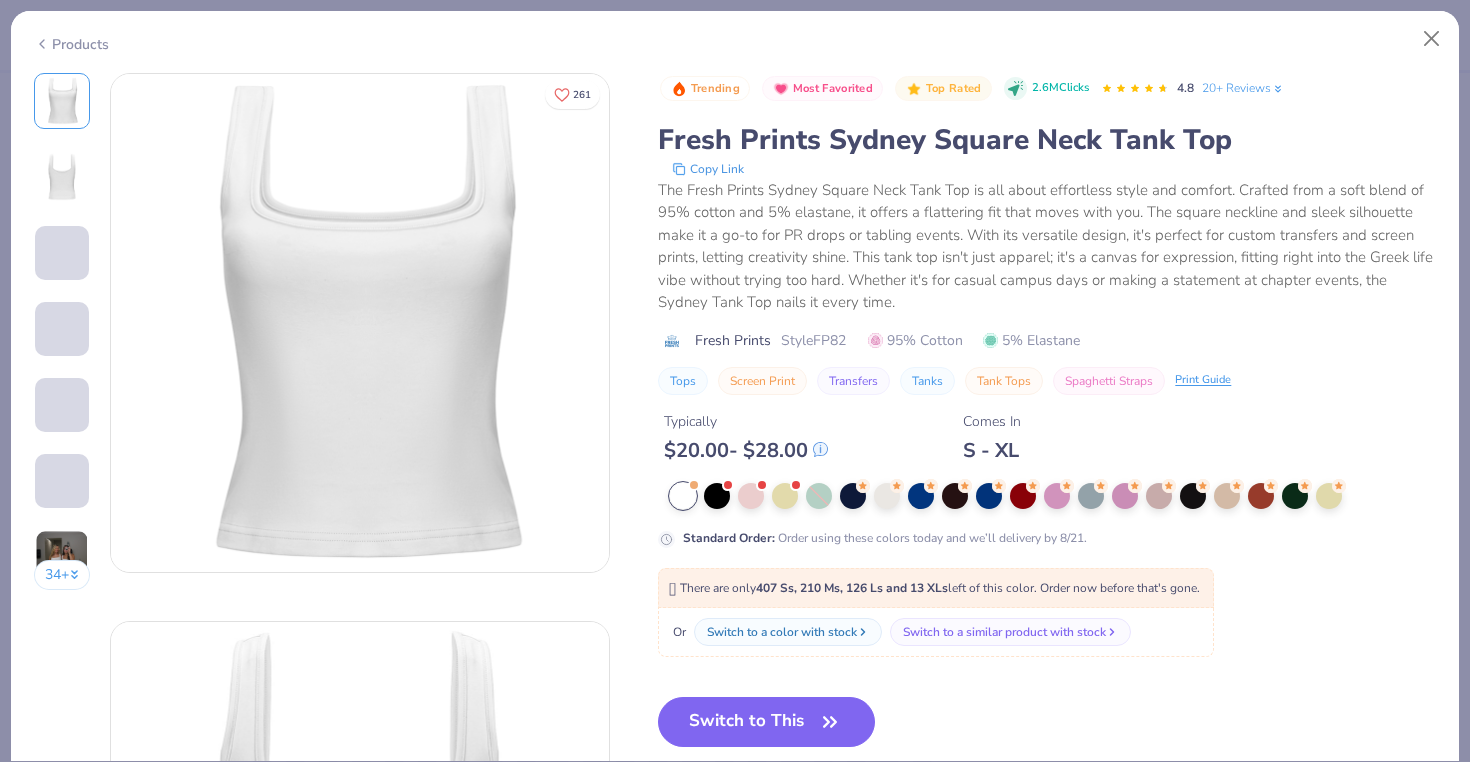 click at bounding box center (62, 557) 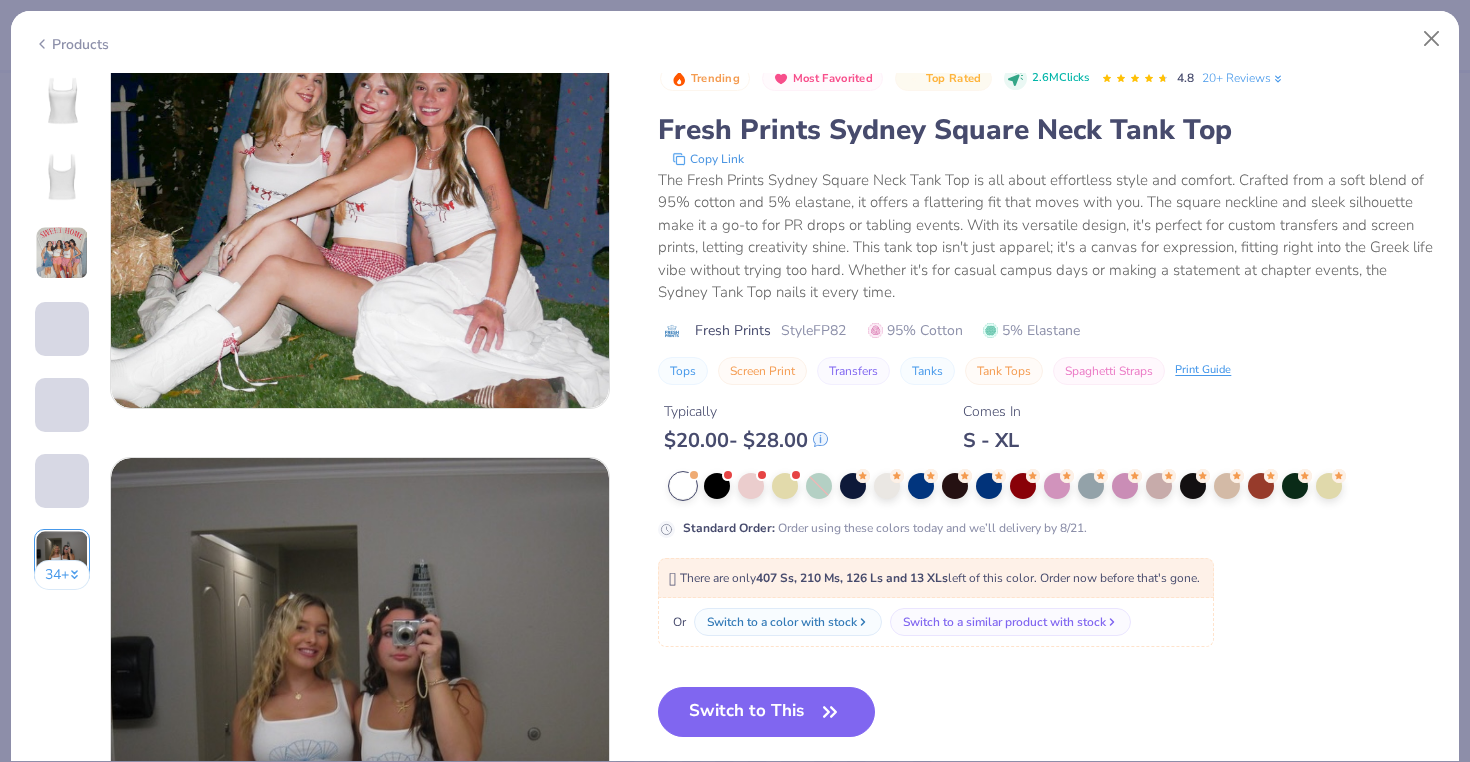 scroll, scrollTop: 2874, scrollLeft: 0, axis: vertical 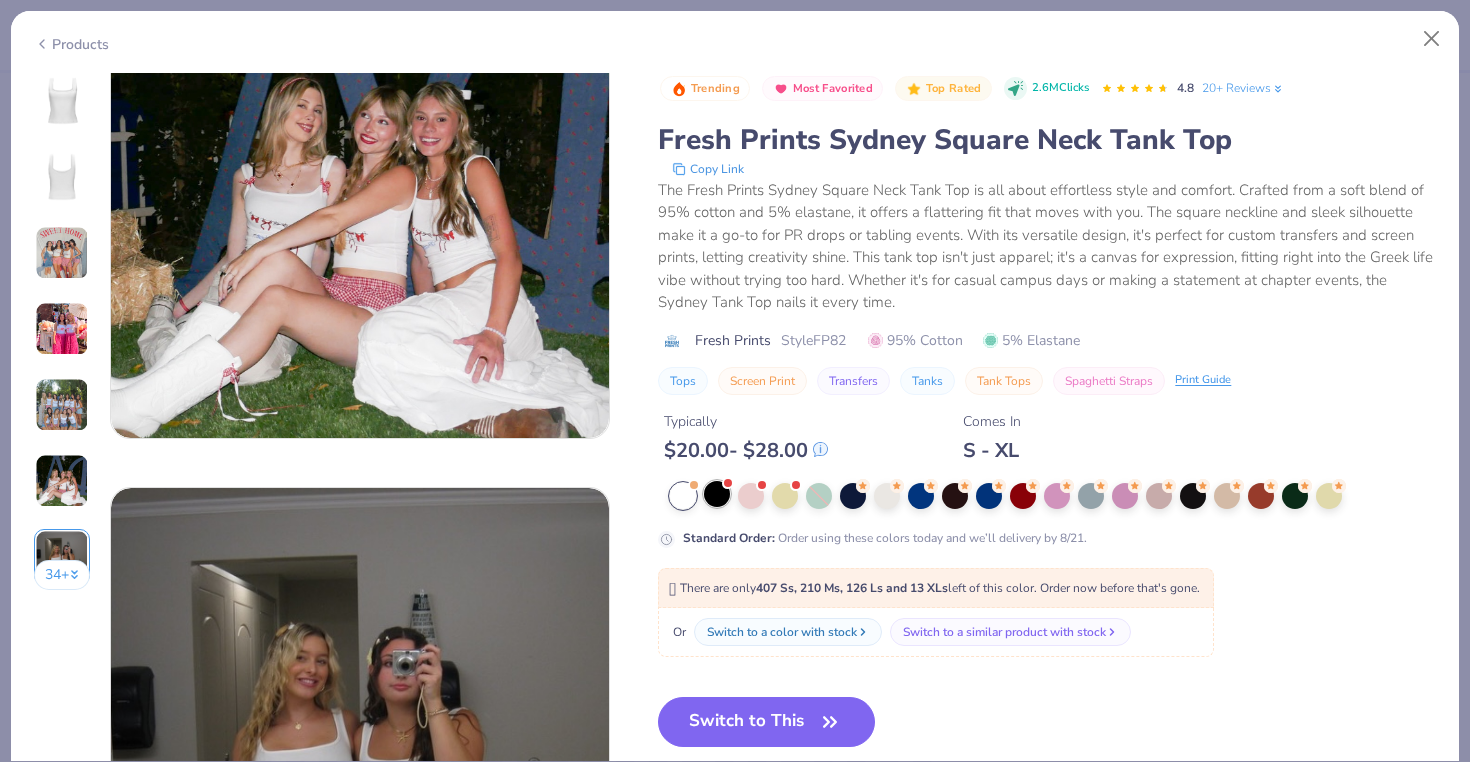 click at bounding box center (717, 494) 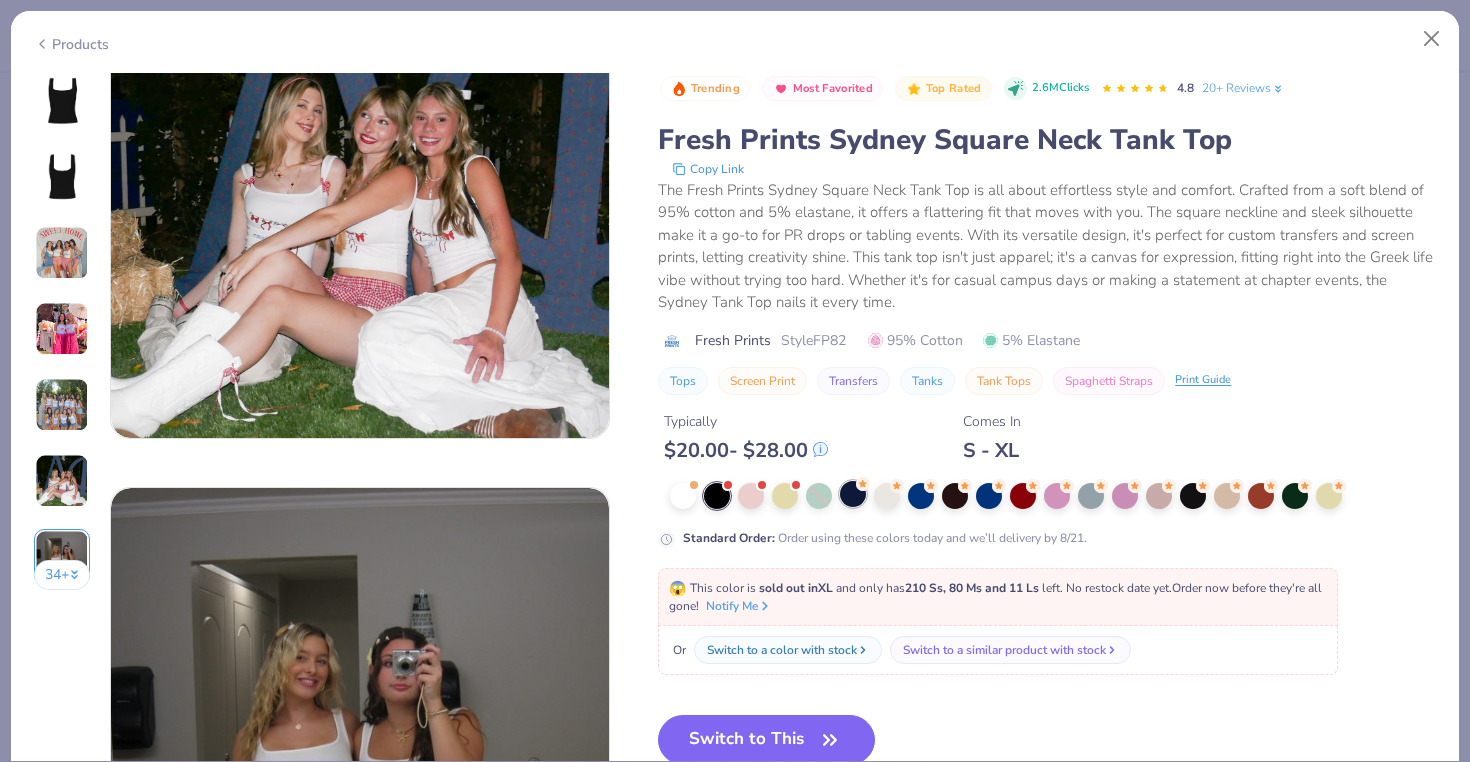 click at bounding box center (853, 494) 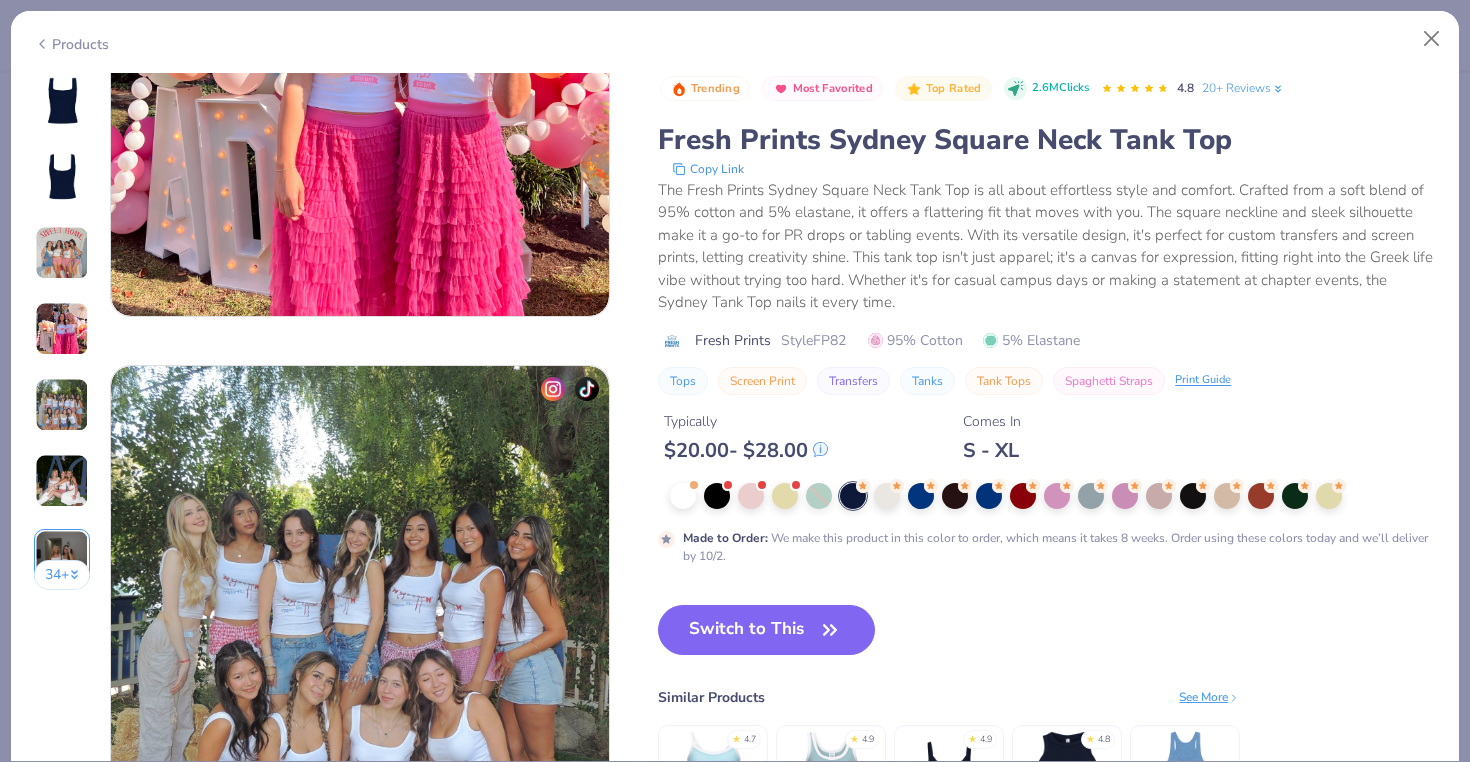 scroll, scrollTop: 1777, scrollLeft: 0, axis: vertical 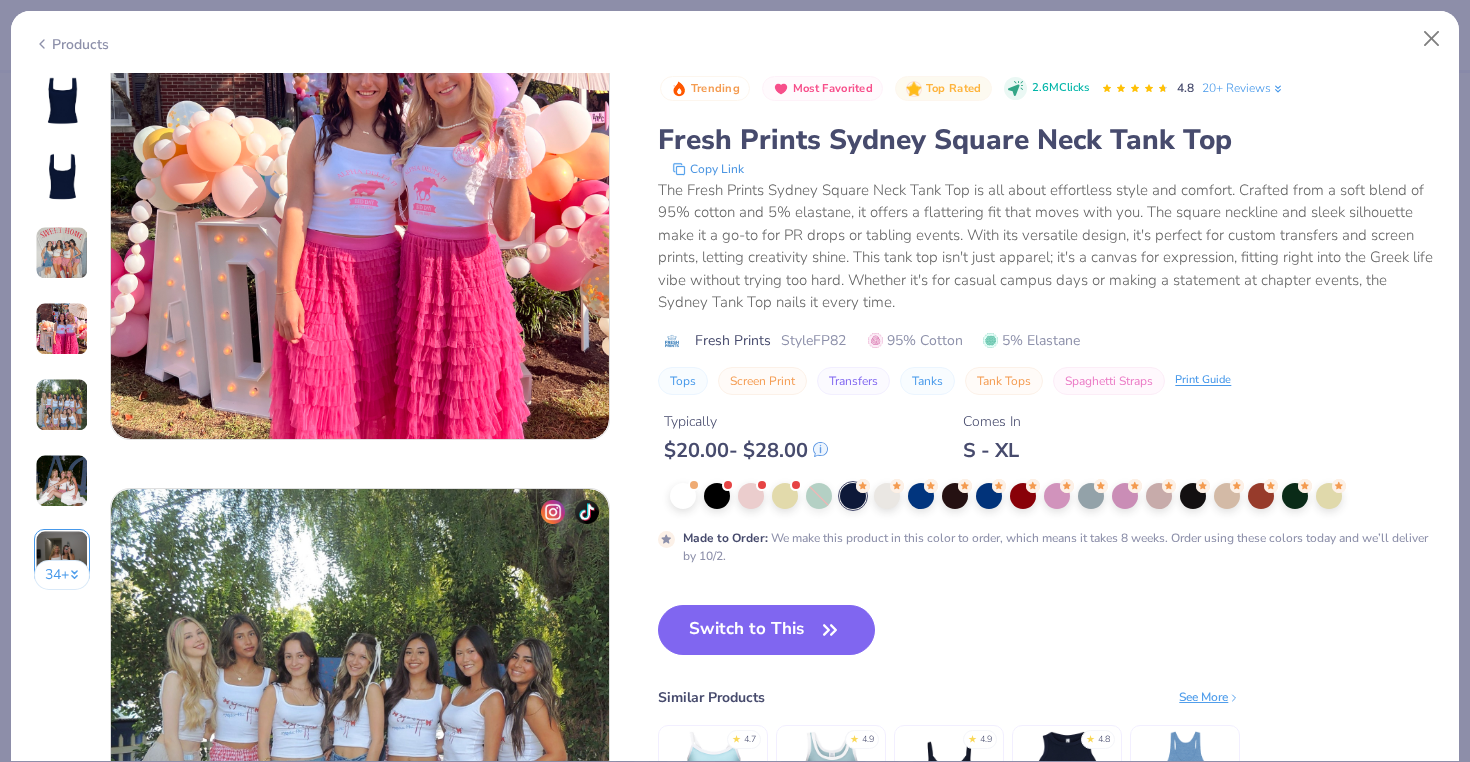 click at bounding box center (62, 101) 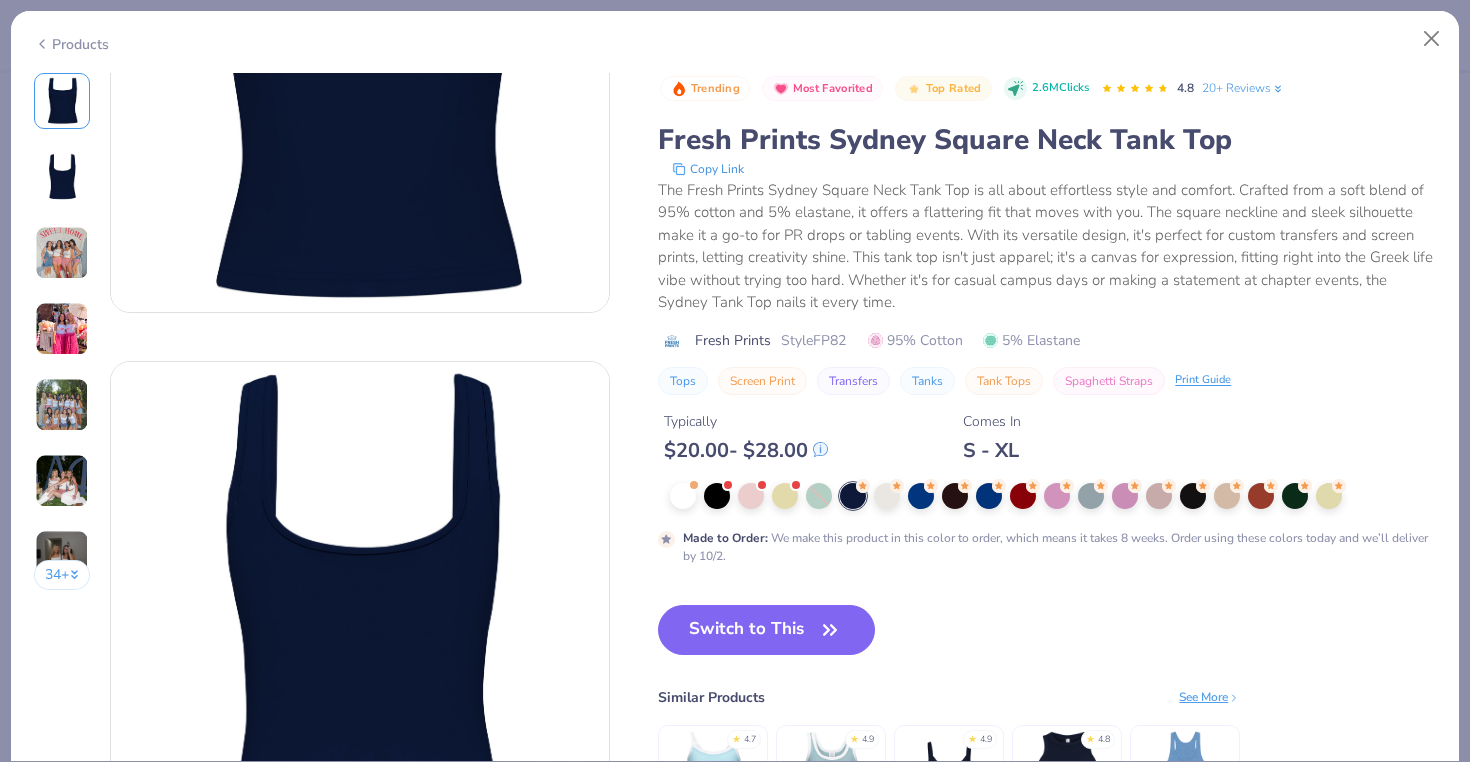 scroll, scrollTop: 0, scrollLeft: 0, axis: both 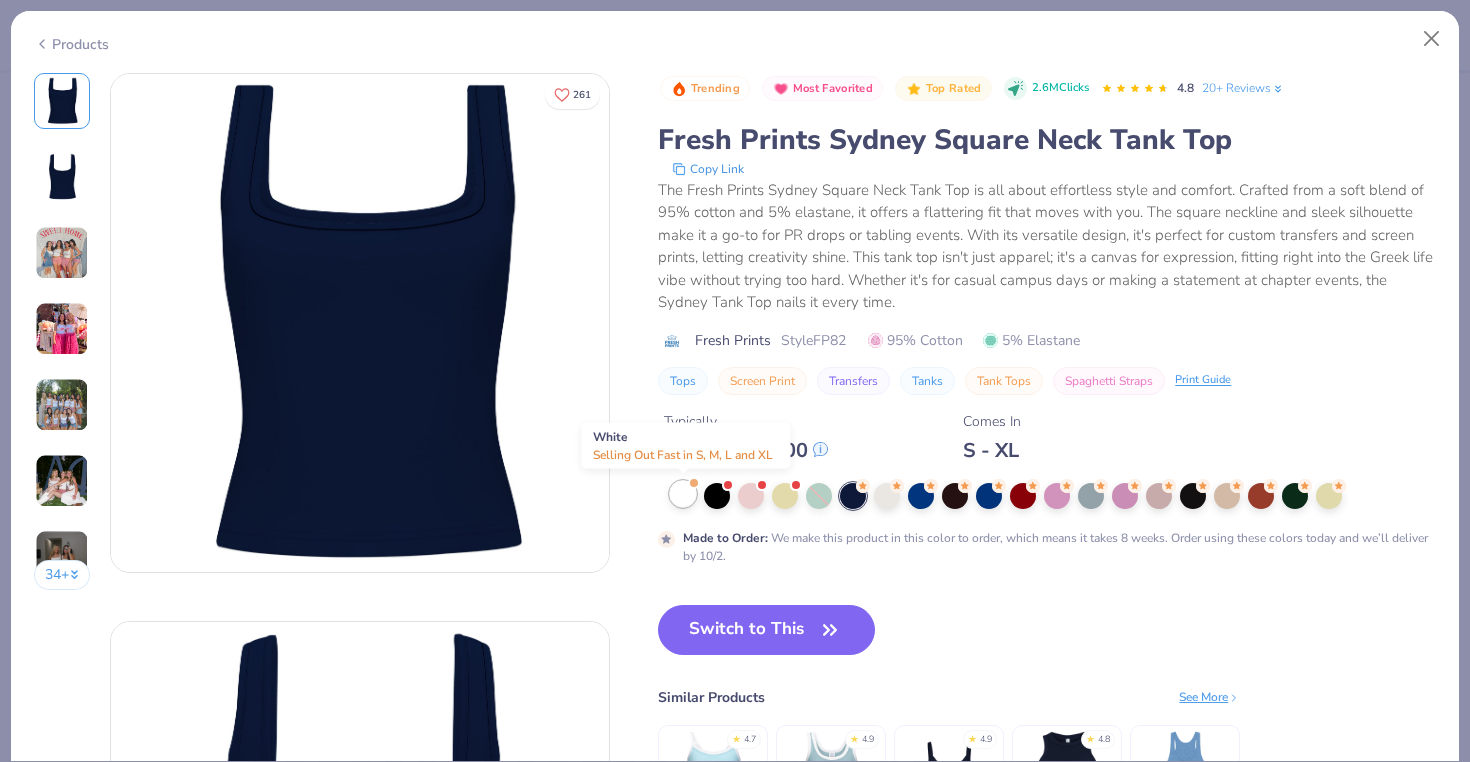 click at bounding box center (683, 494) 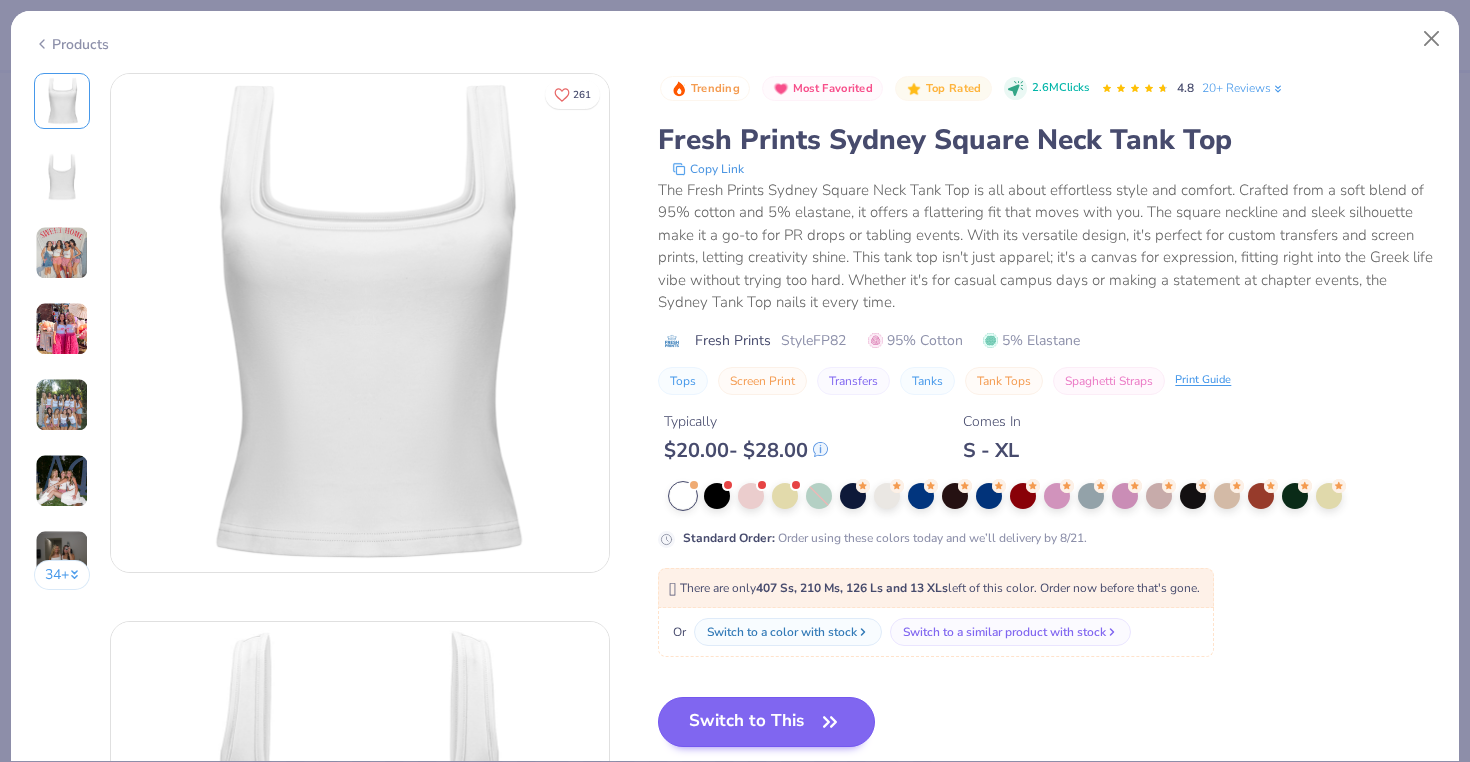 click on "Switch to This" at bounding box center (766, 722) 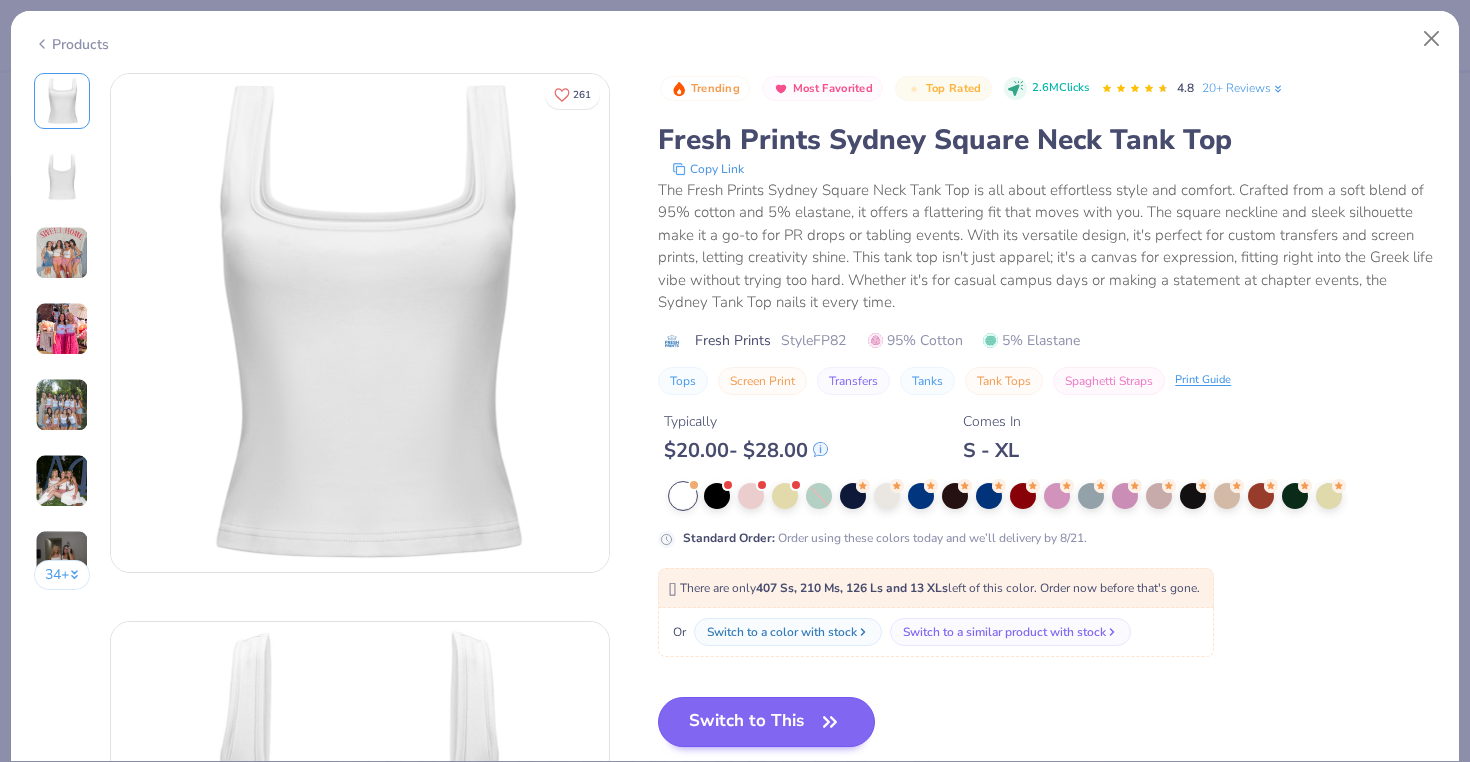 type on "x" 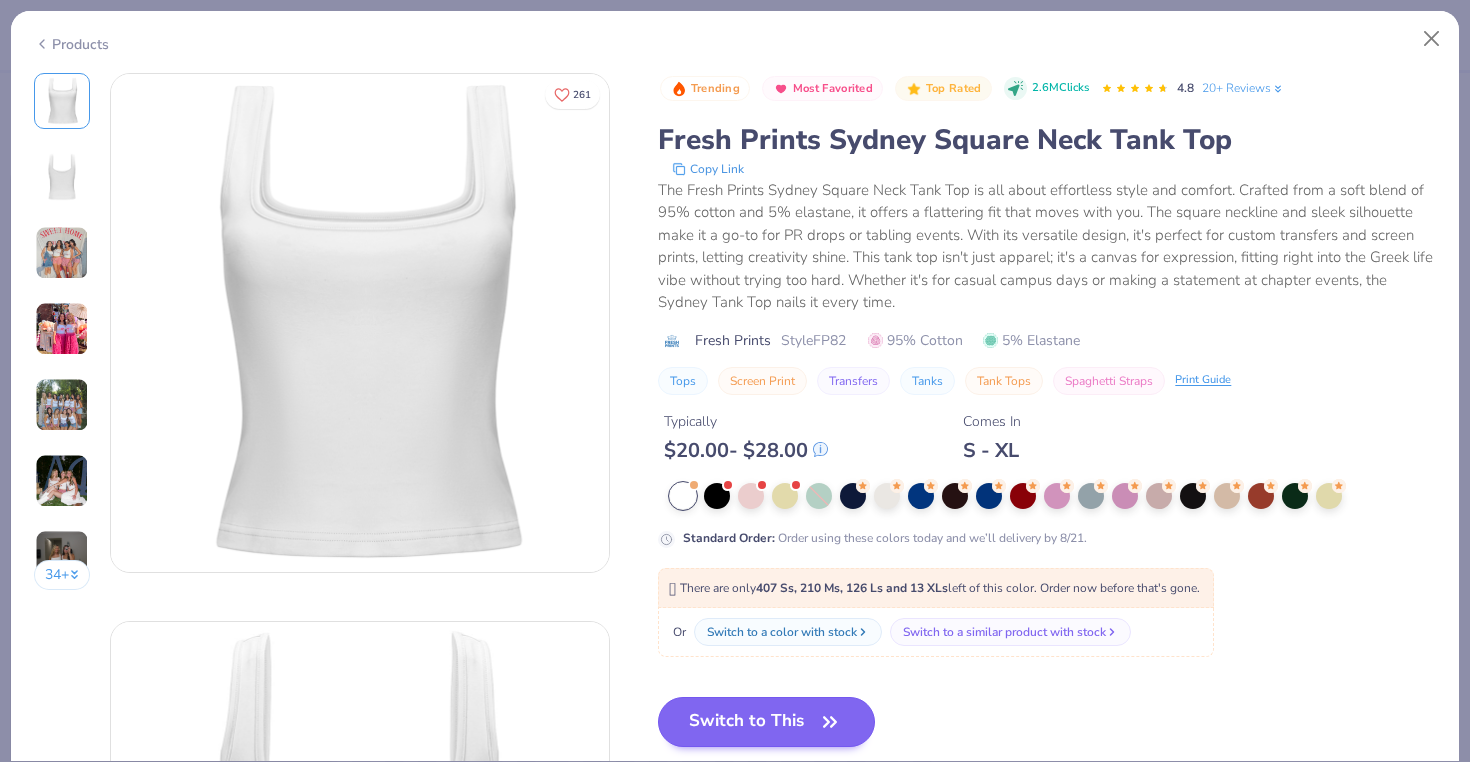 scroll, scrollTop: 284, scrollLeft: 0, axis: vertical 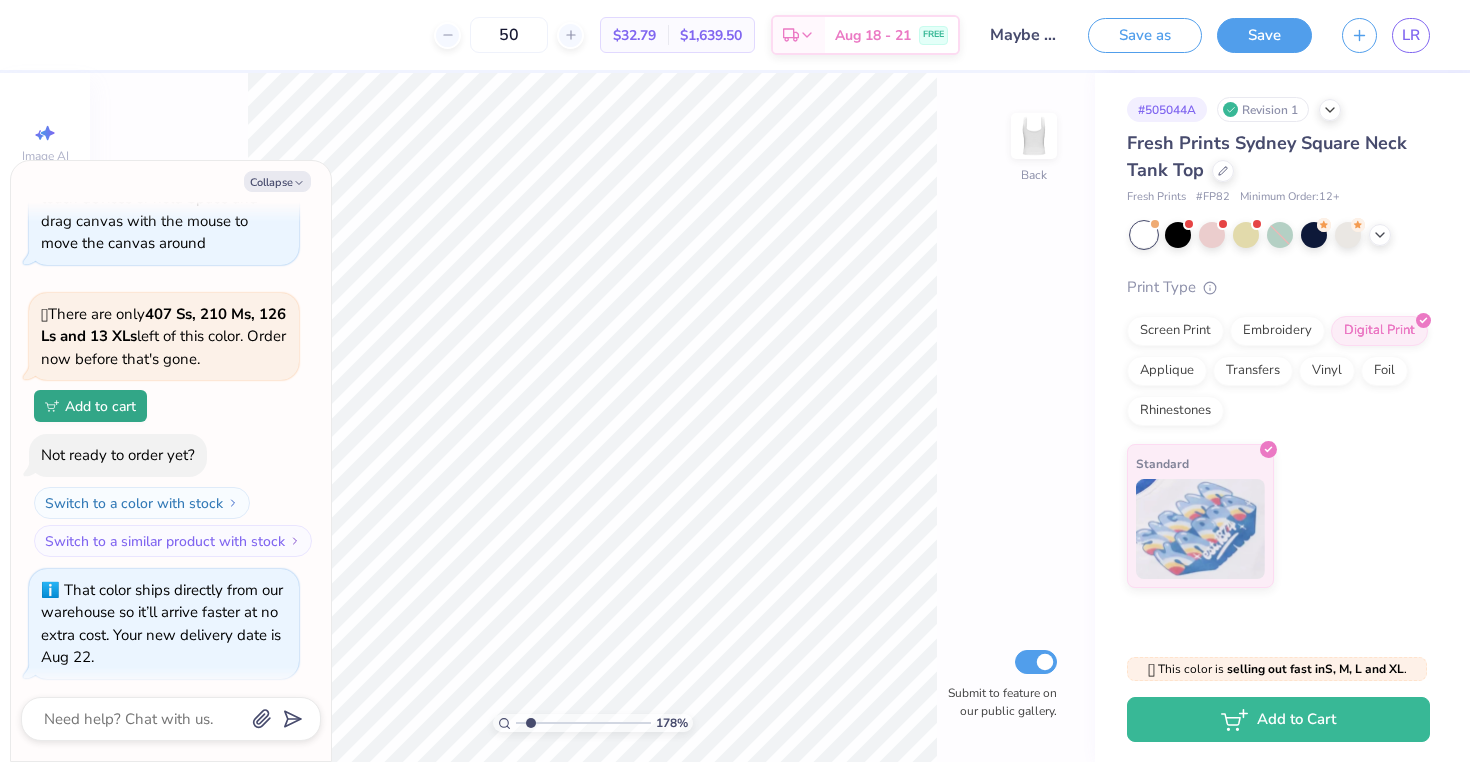 type on "1.78" 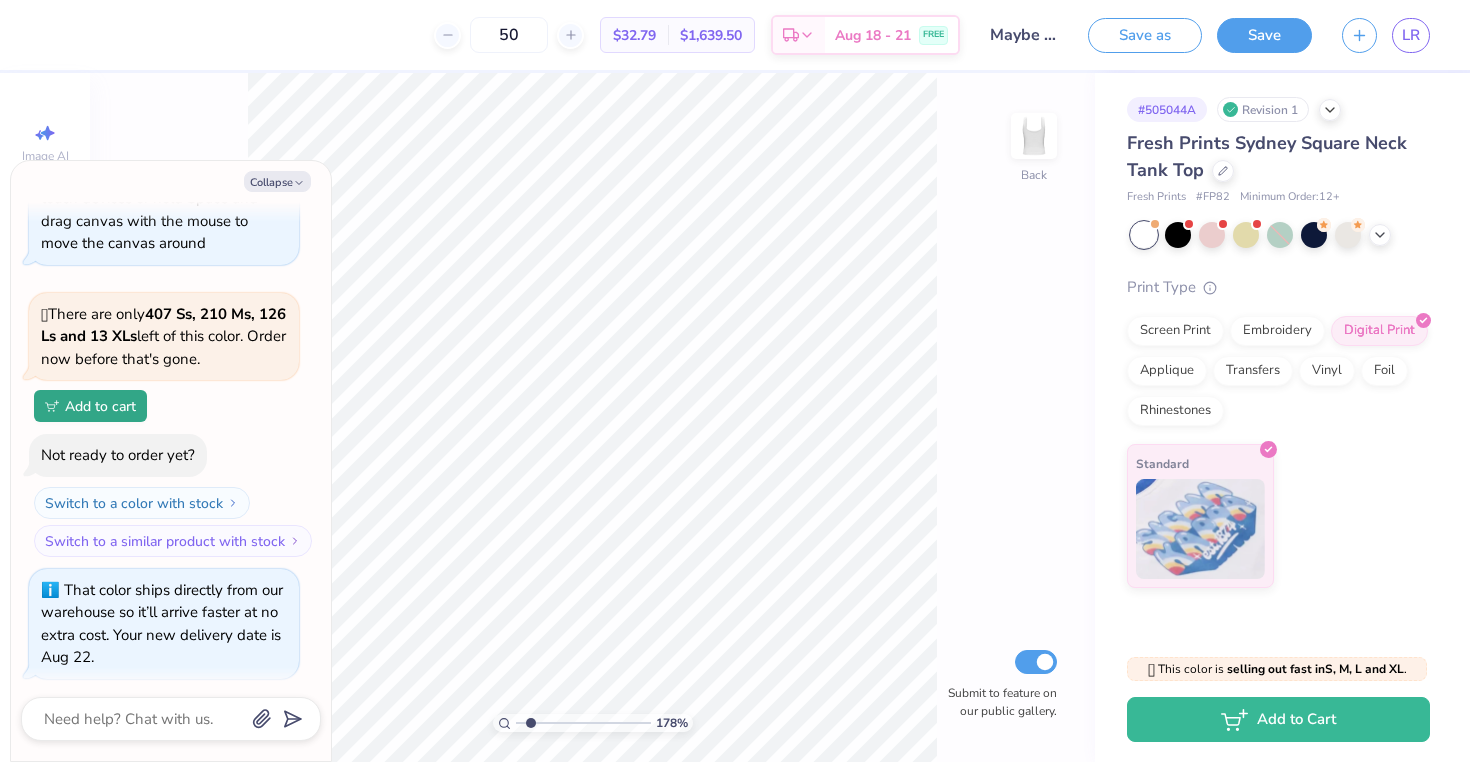 type on "x" 